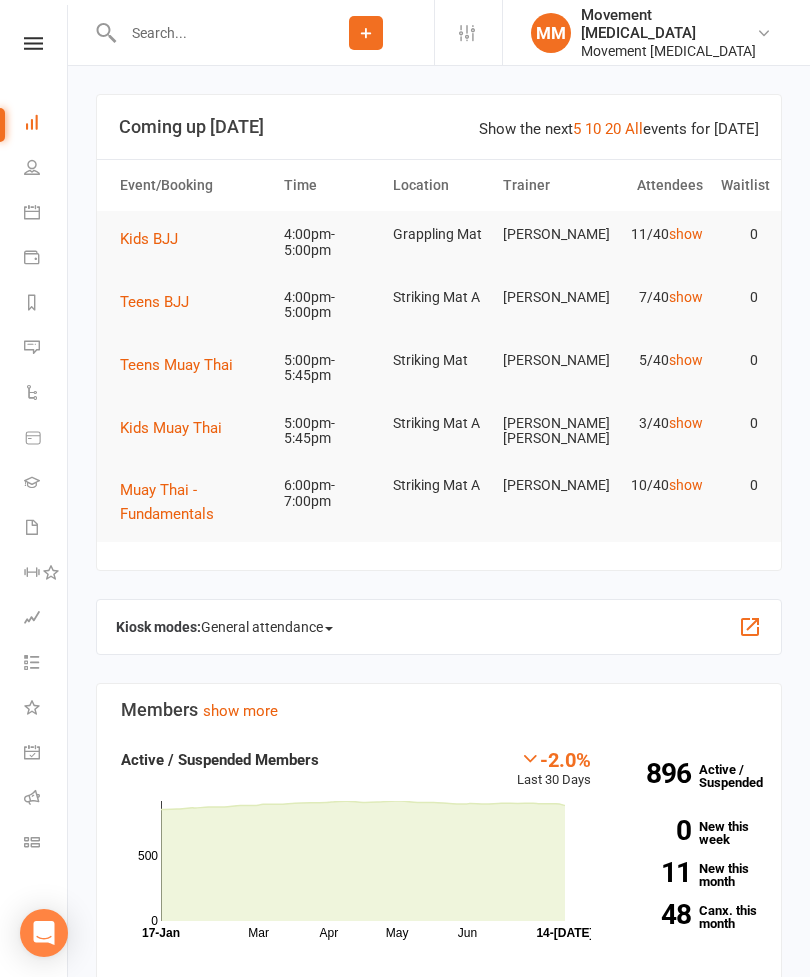 scroll, scrollTop: 0, scrollLeft: 0, axis: both 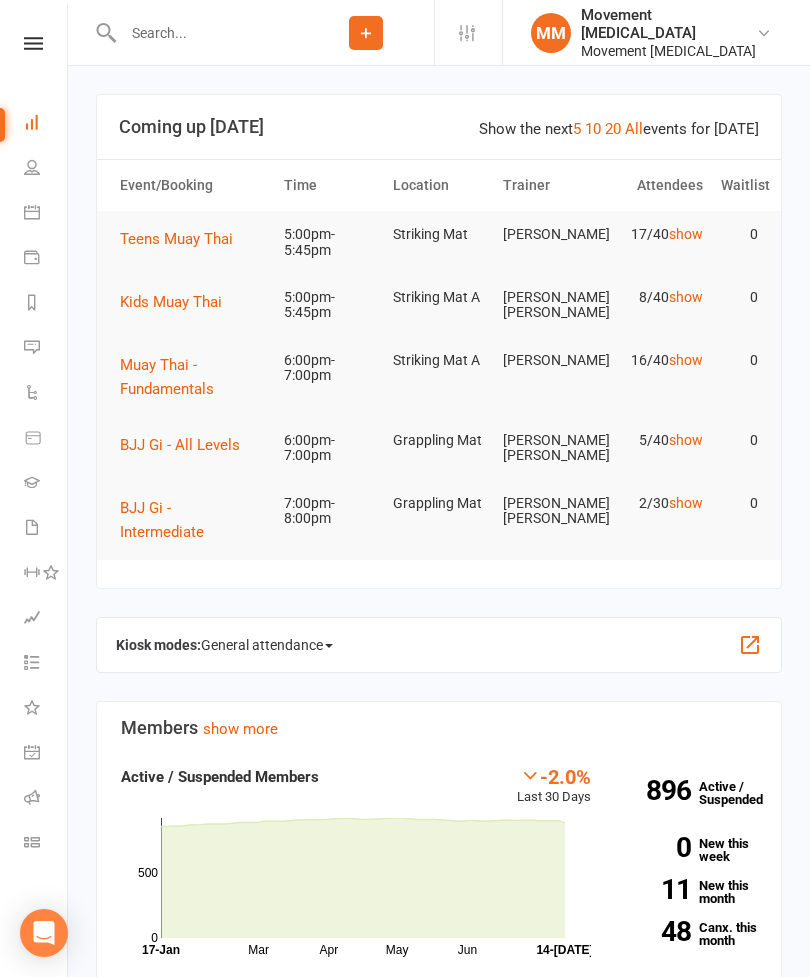 click on "Teens Muay Thai" at bounding box center [183, 239] 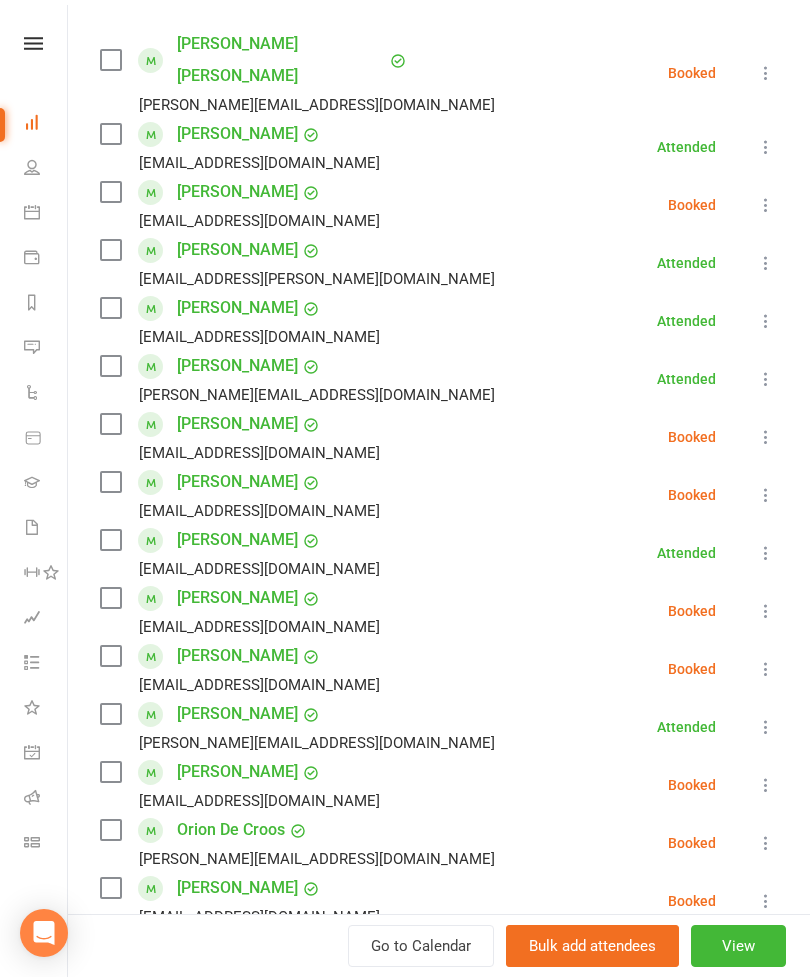 click at bounding box center [110, 482] 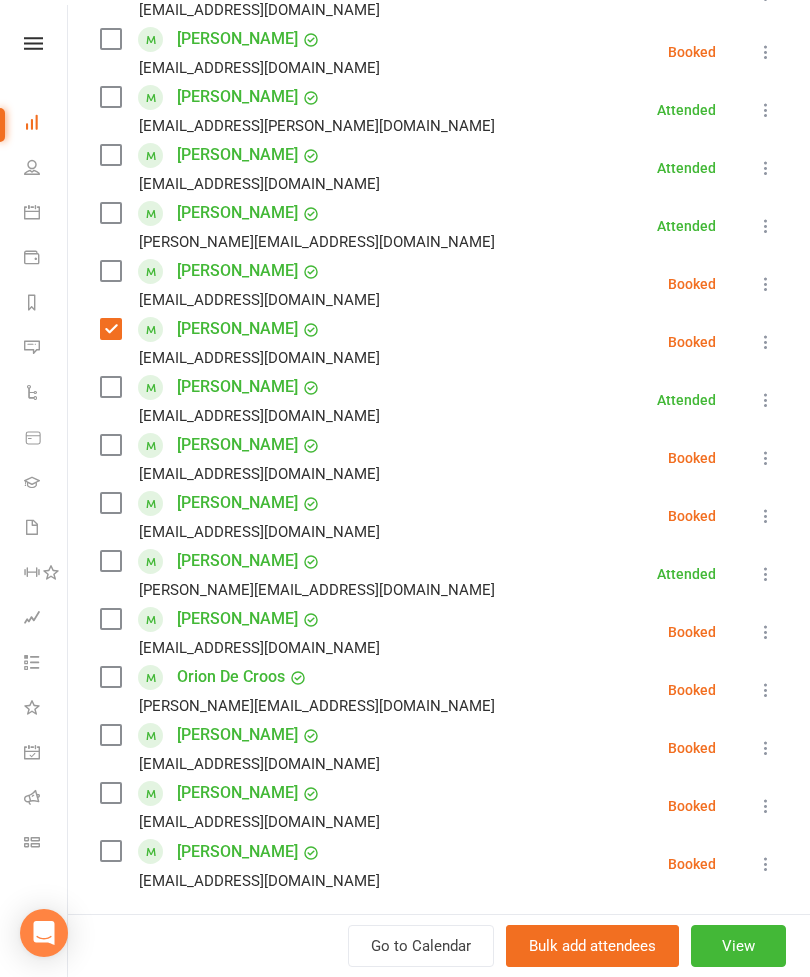 scroll, scrollTop: 533, scrollLeft: 0, axis: vertical 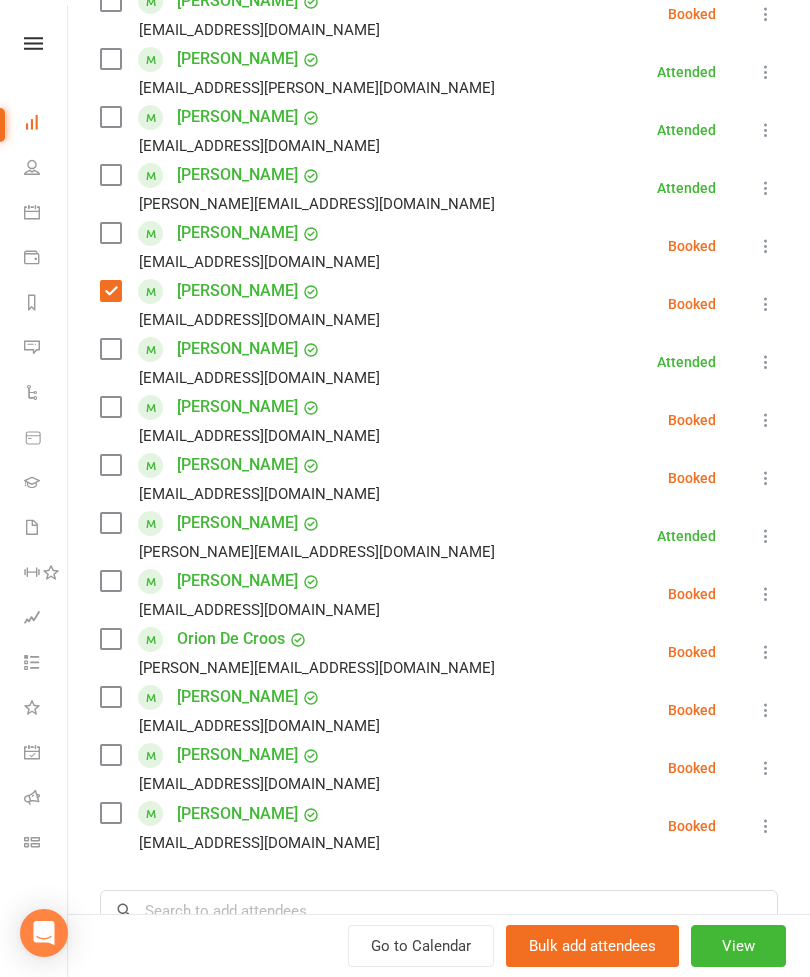 click at bounding box center (110, 813) 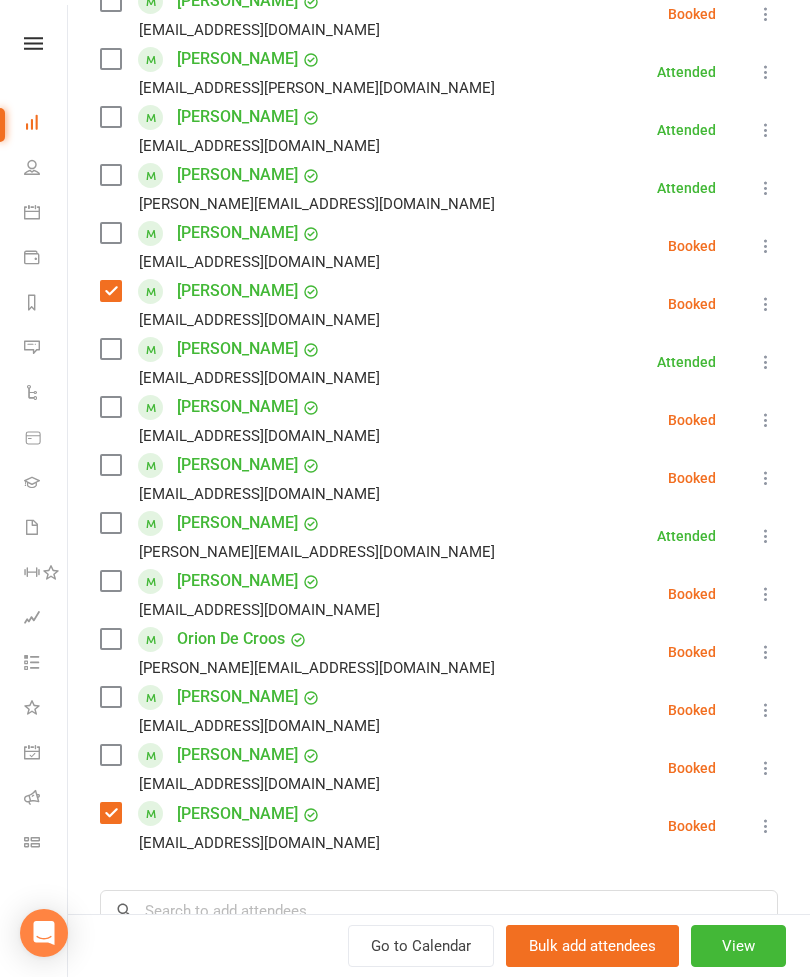 click at bounding box center (110, 407) 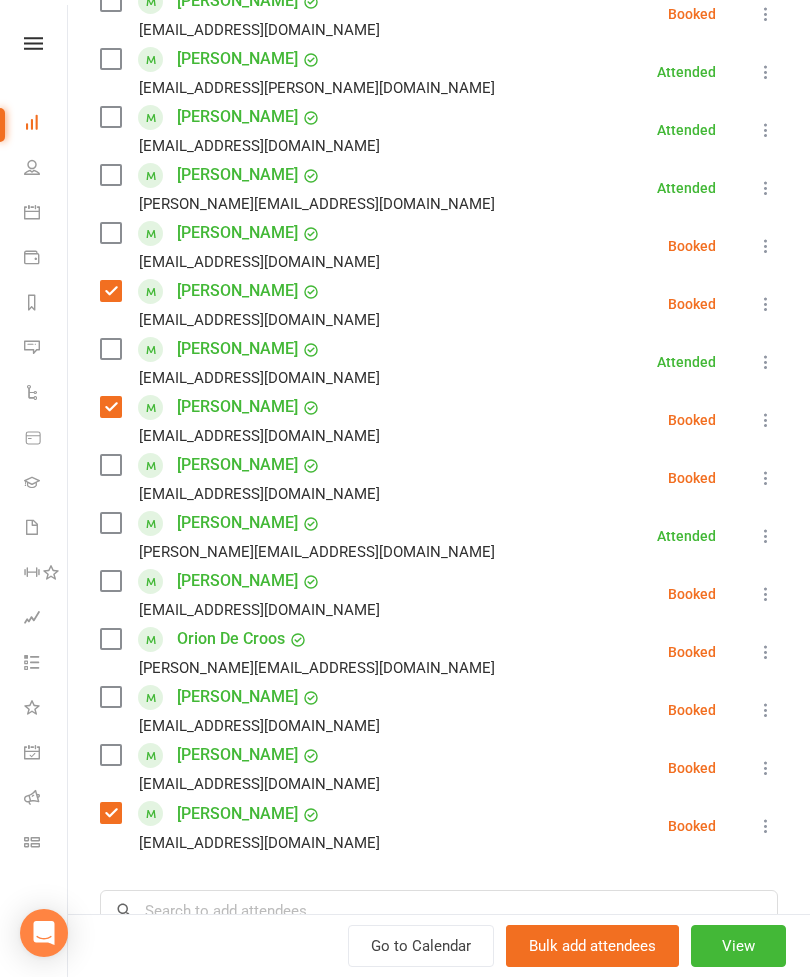 click at bounding box center [110, 697] 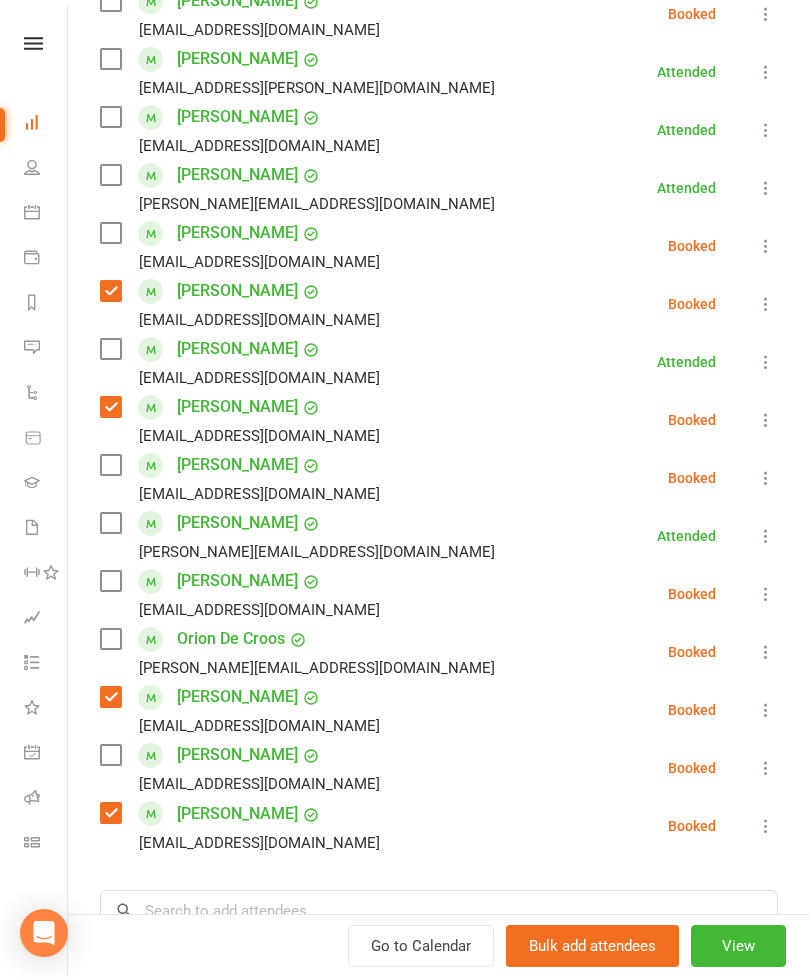 scroll, scrollTop: 468, scrollLeft: 0, axis: vertical 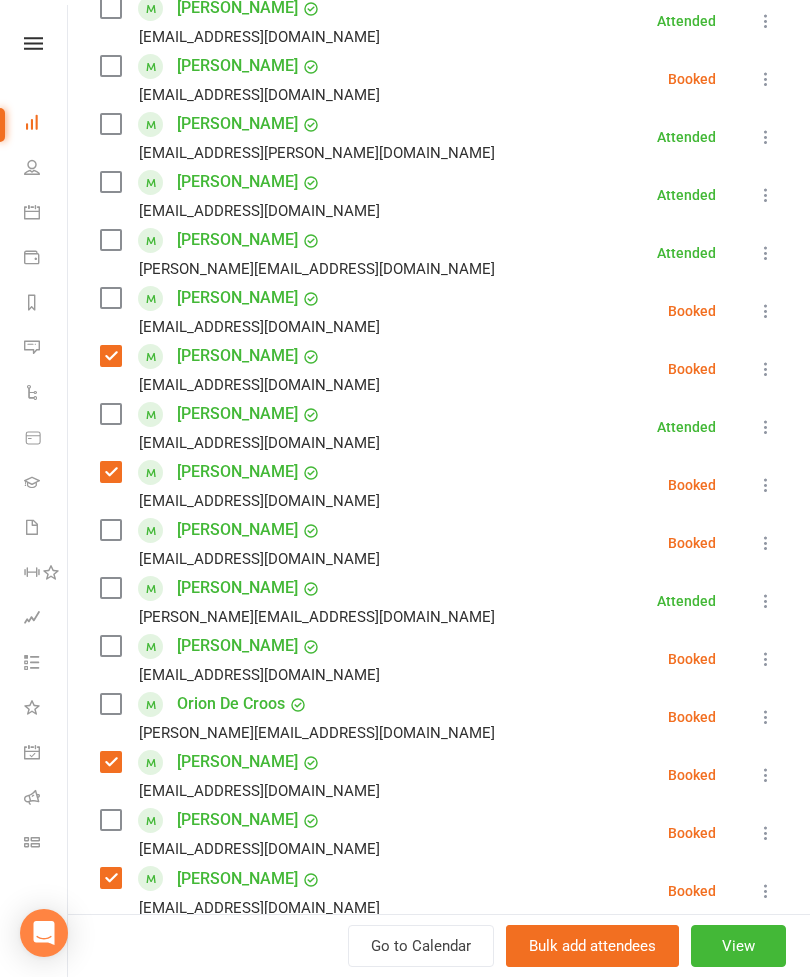 click on "[EMAIL_ADDRESS][DOMAIN_NAME]" at bounding box center [244, 211] 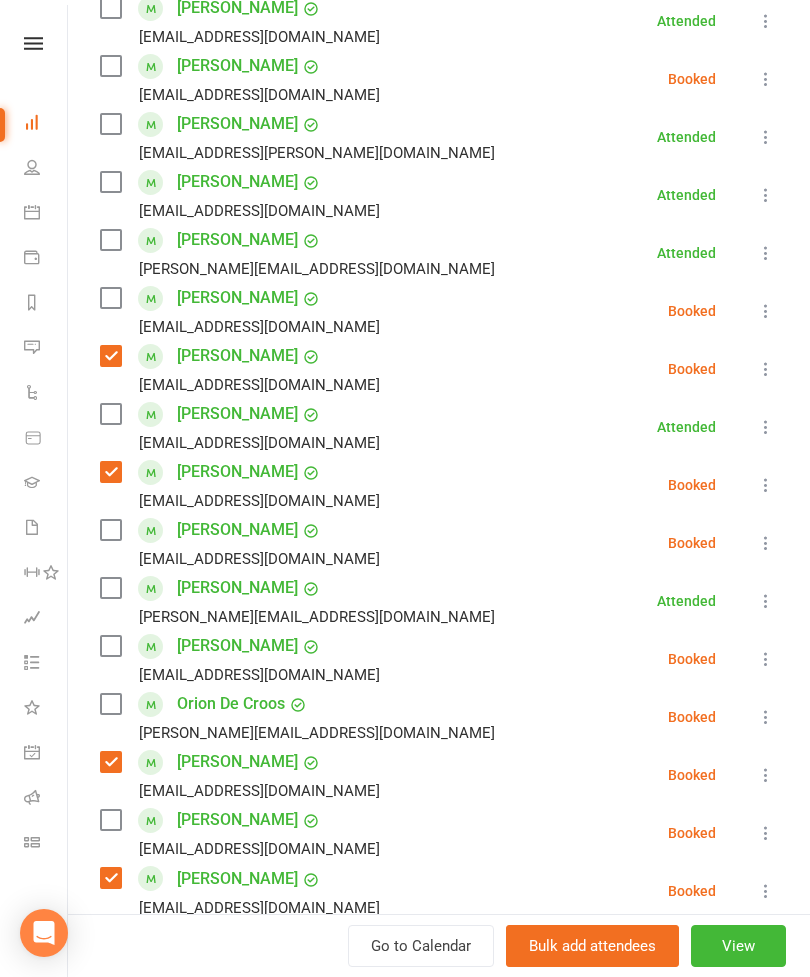 click at bounding box center (110, 182) 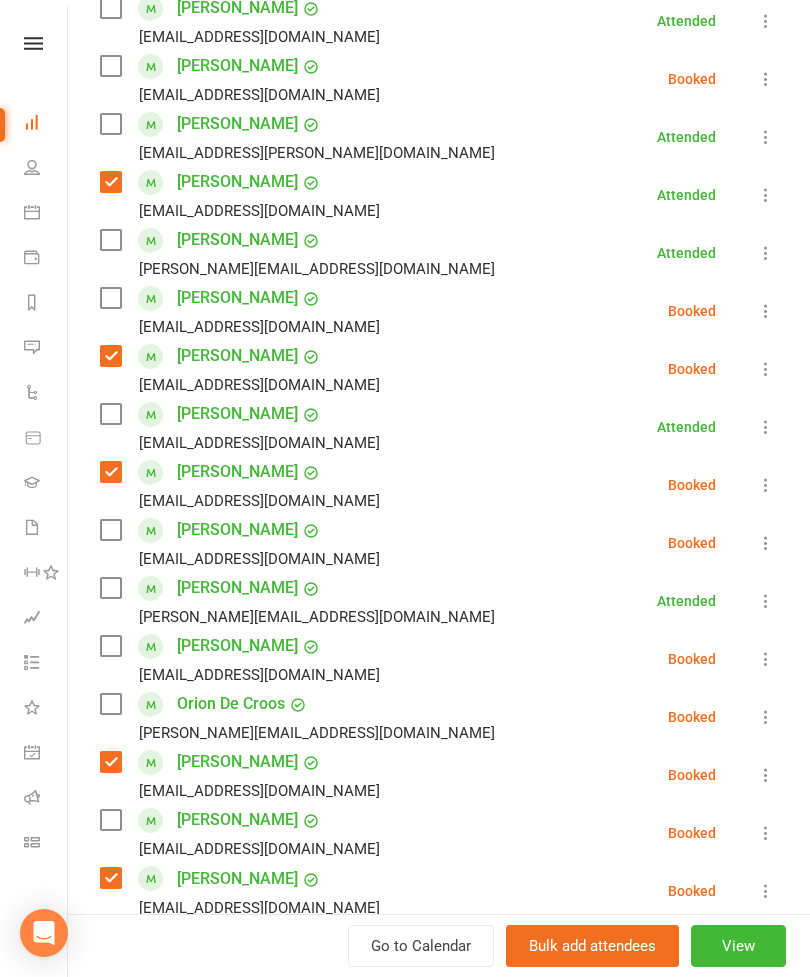 click at bounding box center (110, 240) 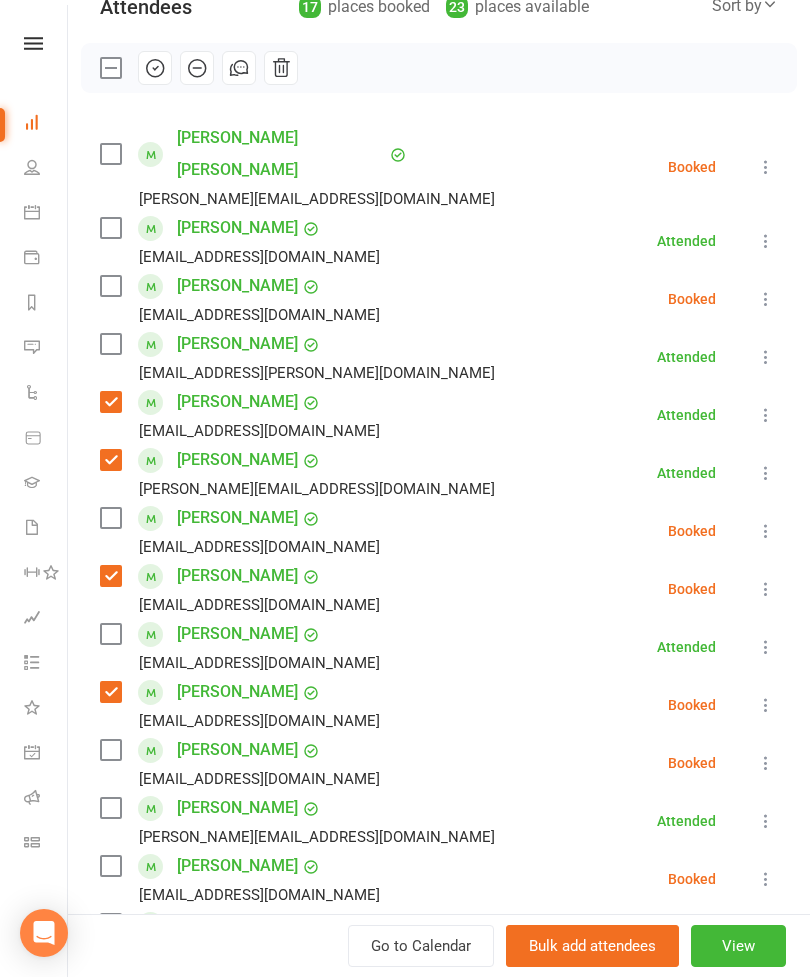 scroll, scrollTop: 246, scrollLeft: 0, axis: vertical 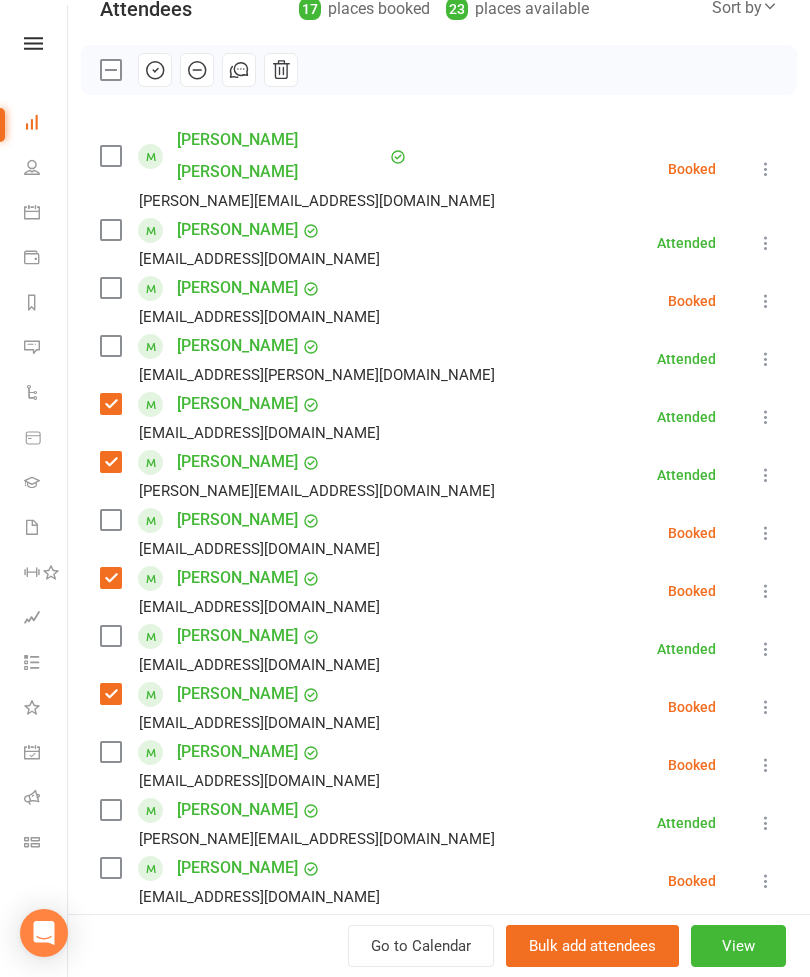 click at bounding box center [110, 156] 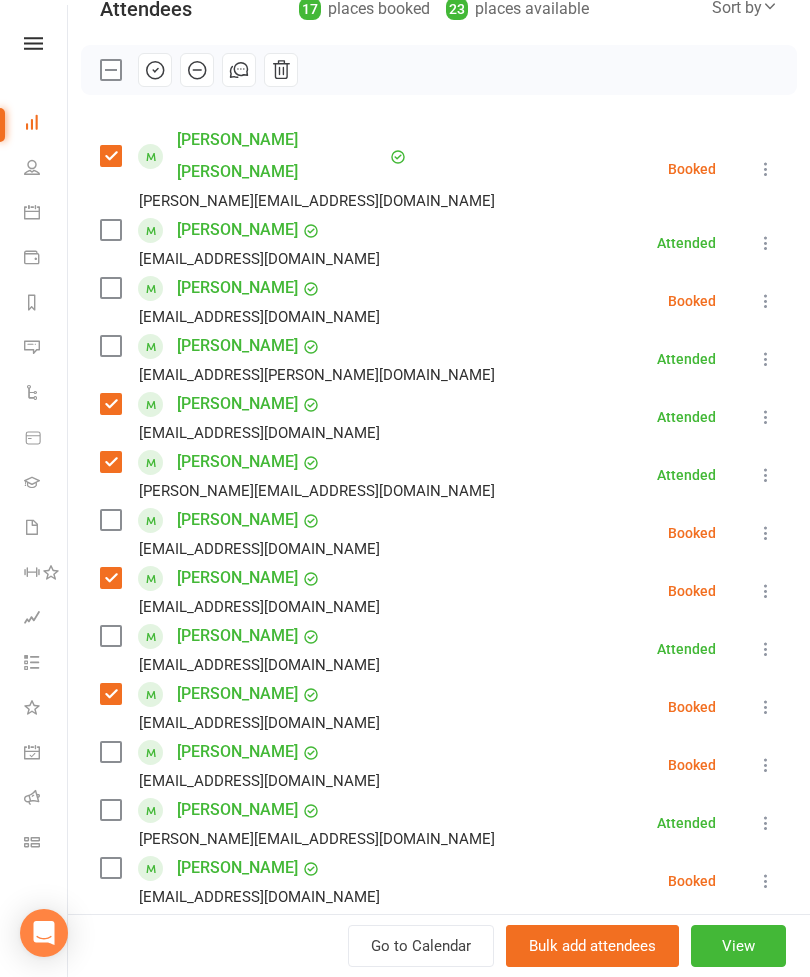 click at bounding box center [110, 230] 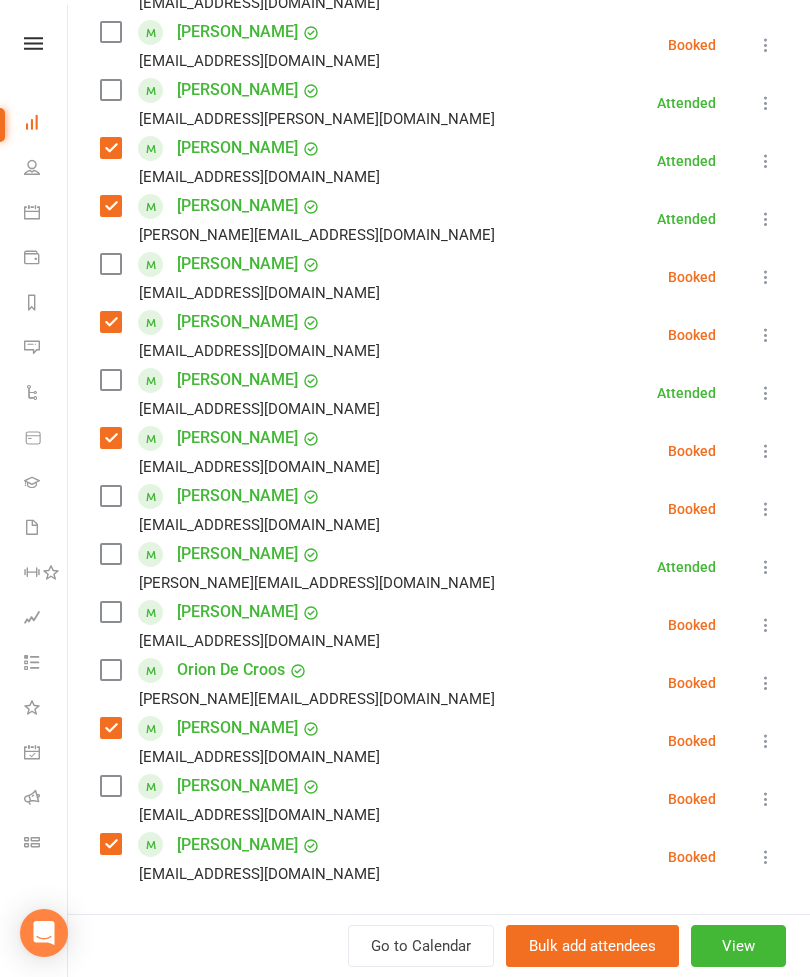 scroll, scrollTop: 517, scrollLeft: 0, axis: vertical 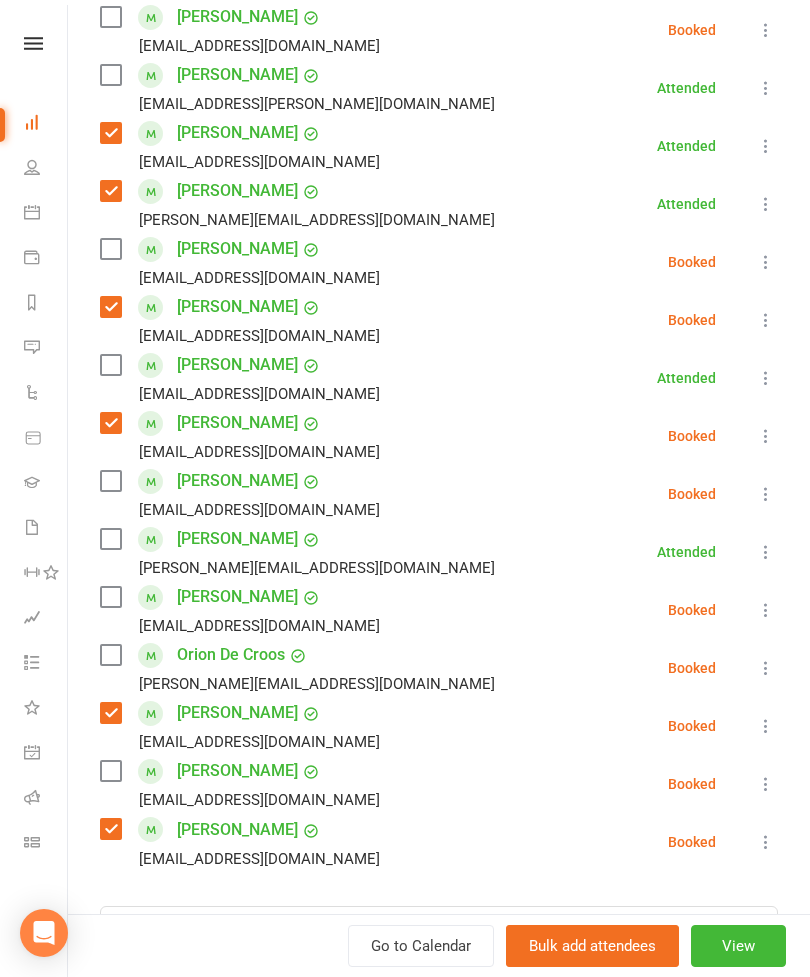click at bounding box center [110, 249] 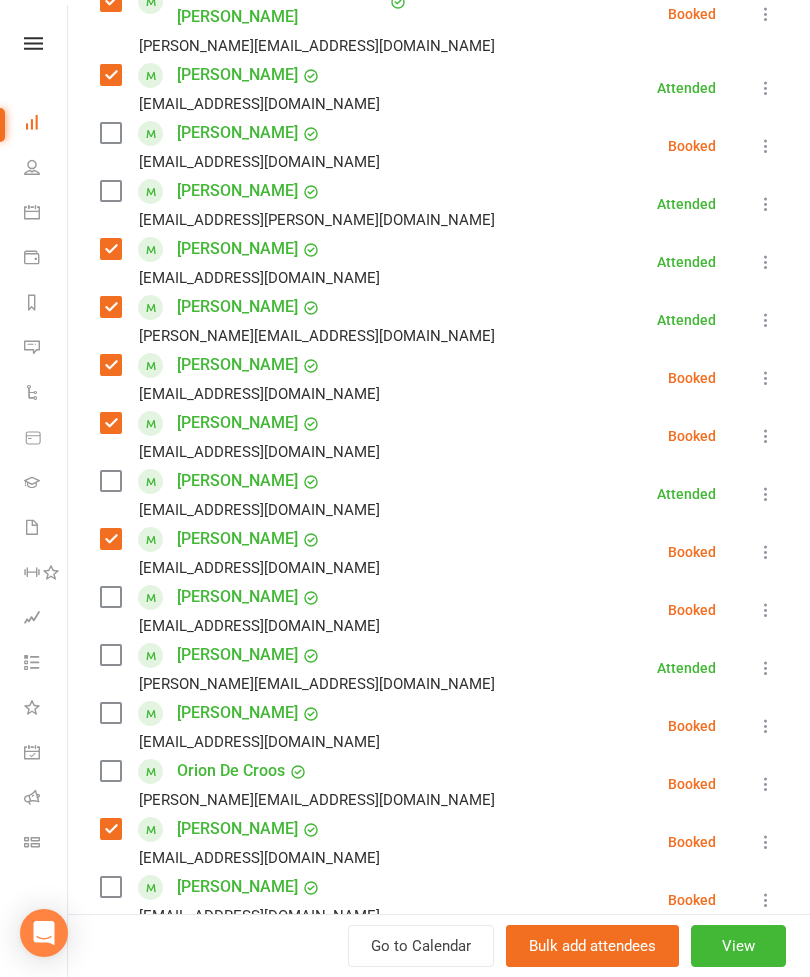 scroll, scrollTop: 398, scrollLeft: 0, axis: vertical 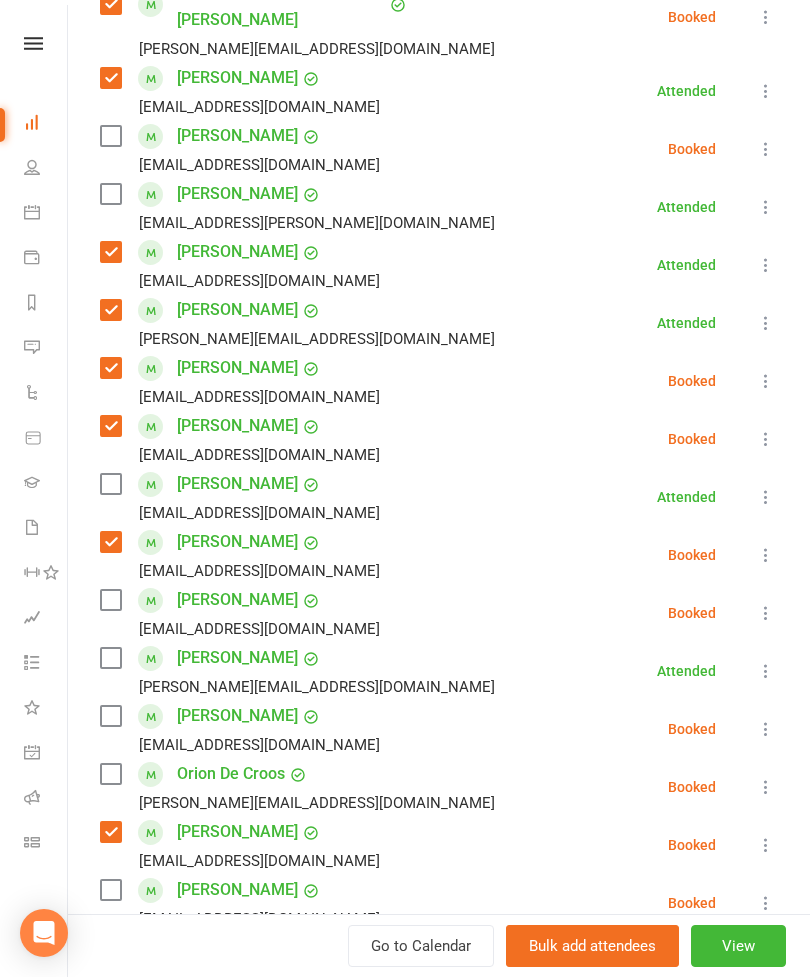 click at bounding box center [110, 136] 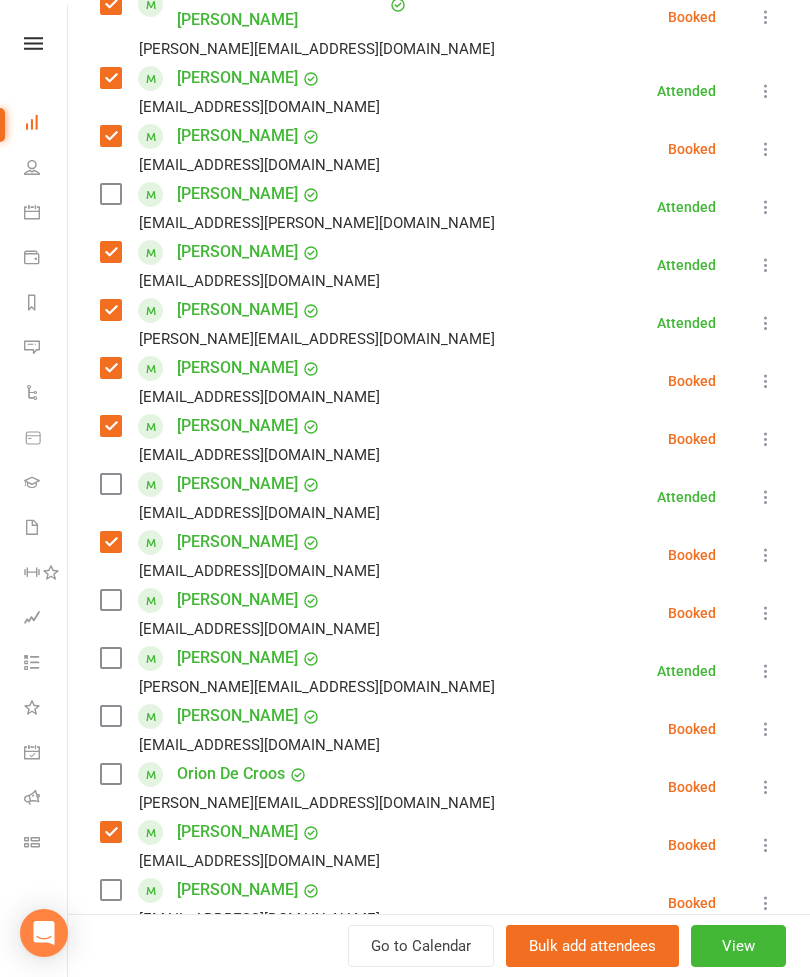 click at bounding box center (110, 194) 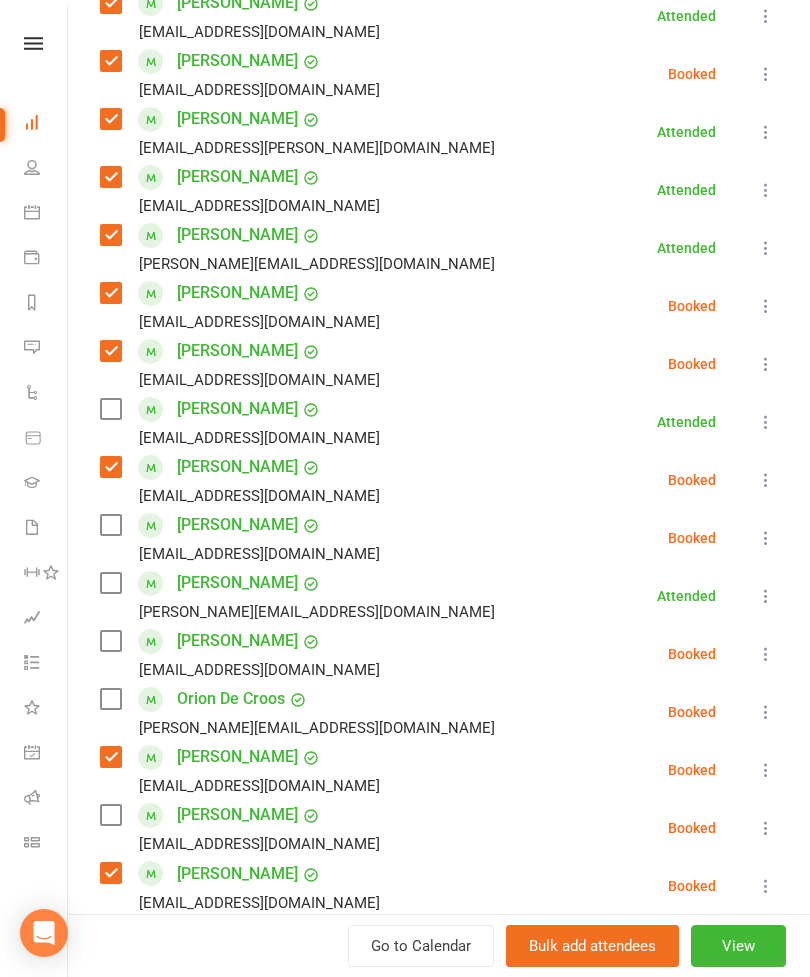 scroll, scrollTop: 474, scrollLeft: 0, axis: vertical 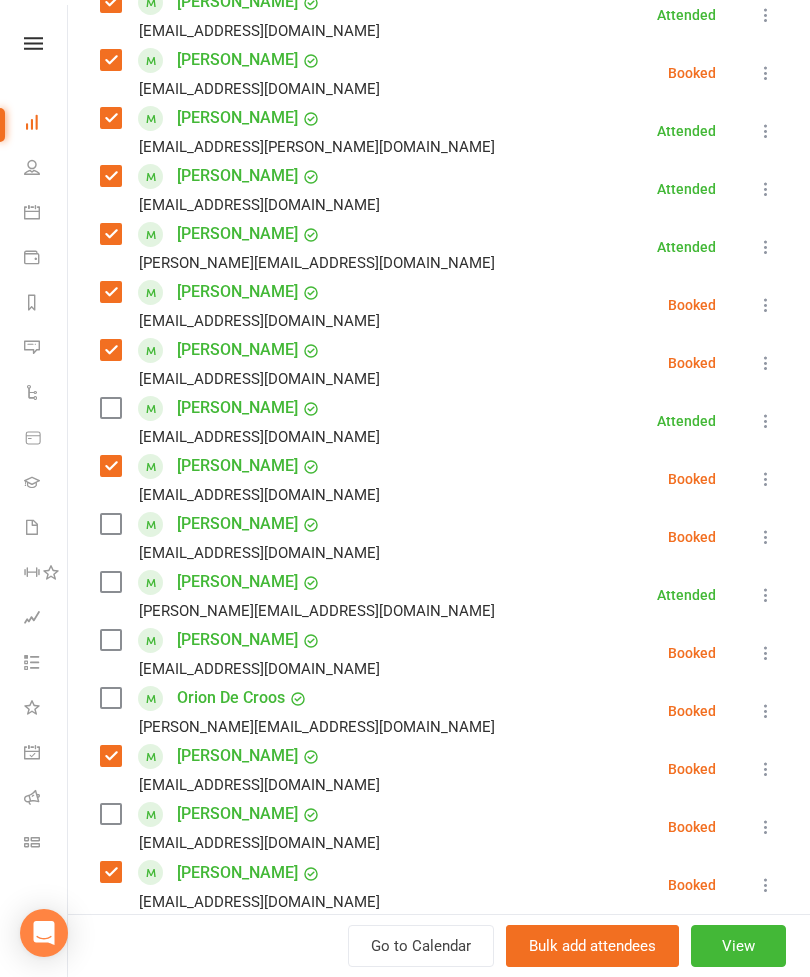 click at bounding box center [110, 582] 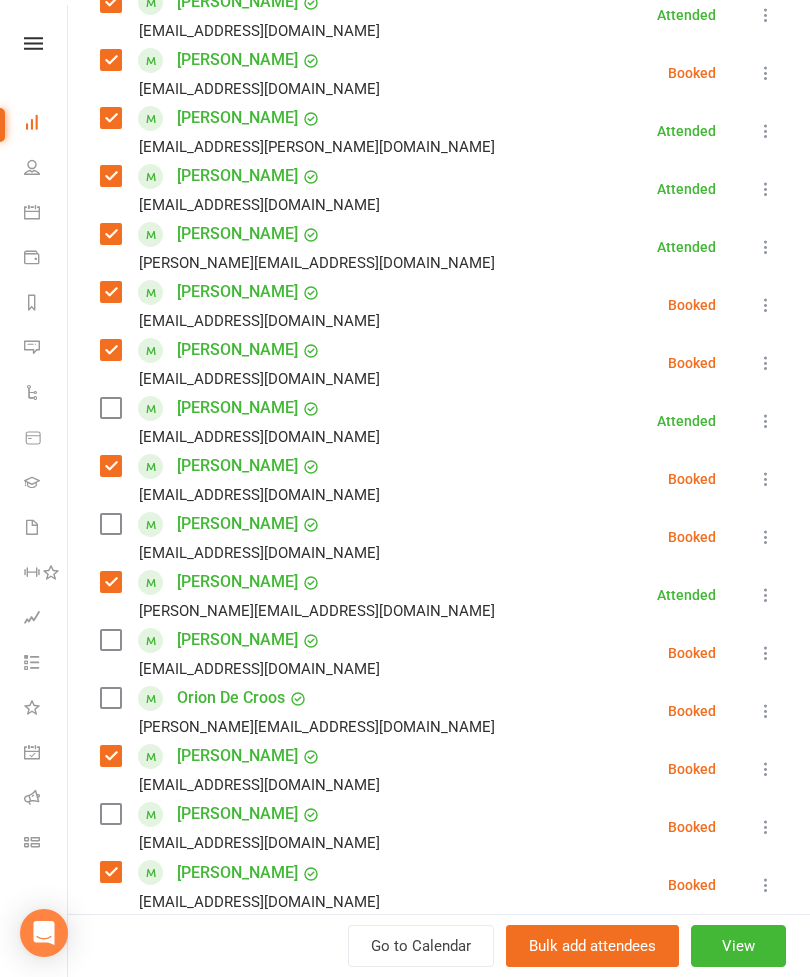 click at bounding box center (766, 421) 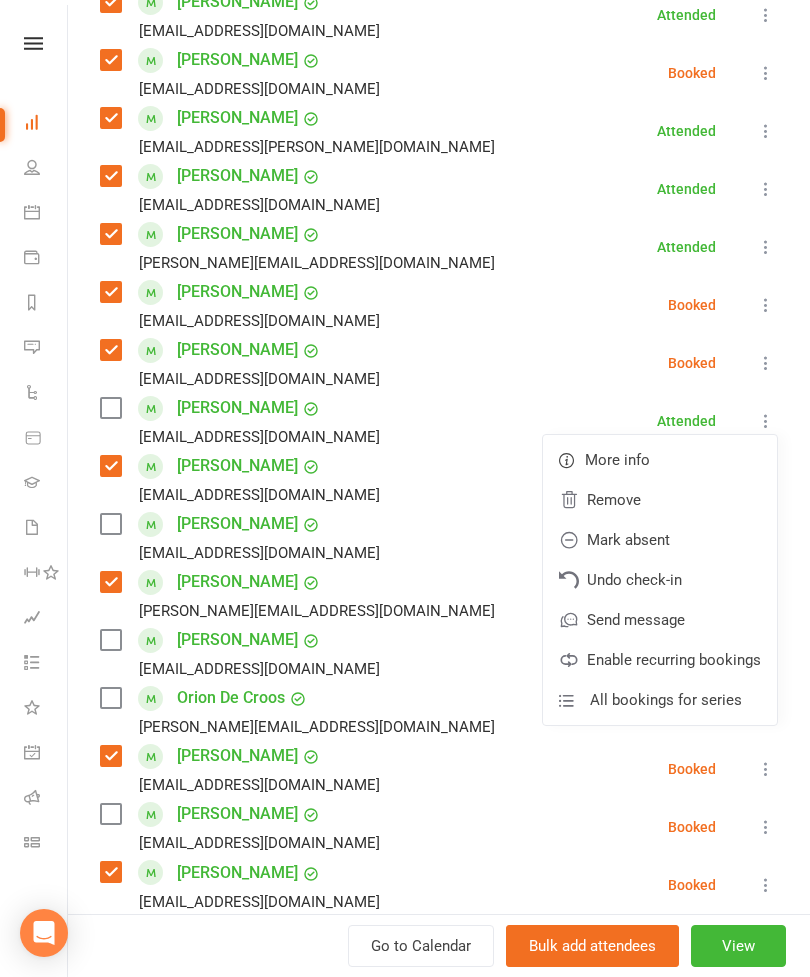 click on "Remove" at bounding box center (660, 500) 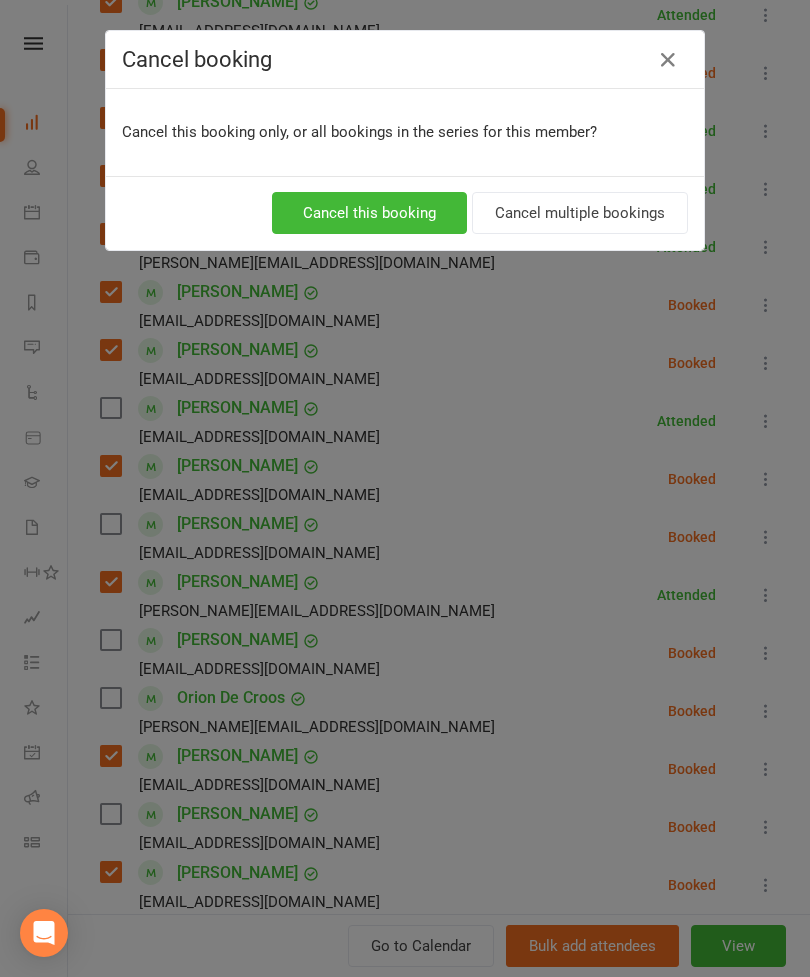 click on "Cancel this booking" at bounding box center (369, 213) 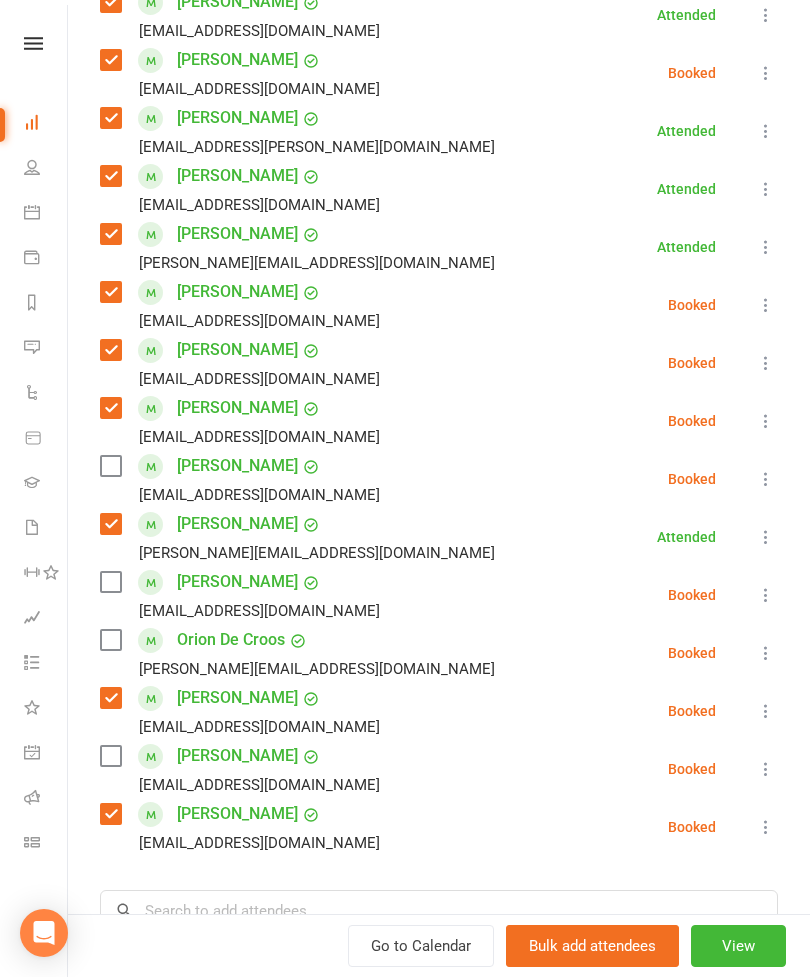 click at bounding box center (110, 466) 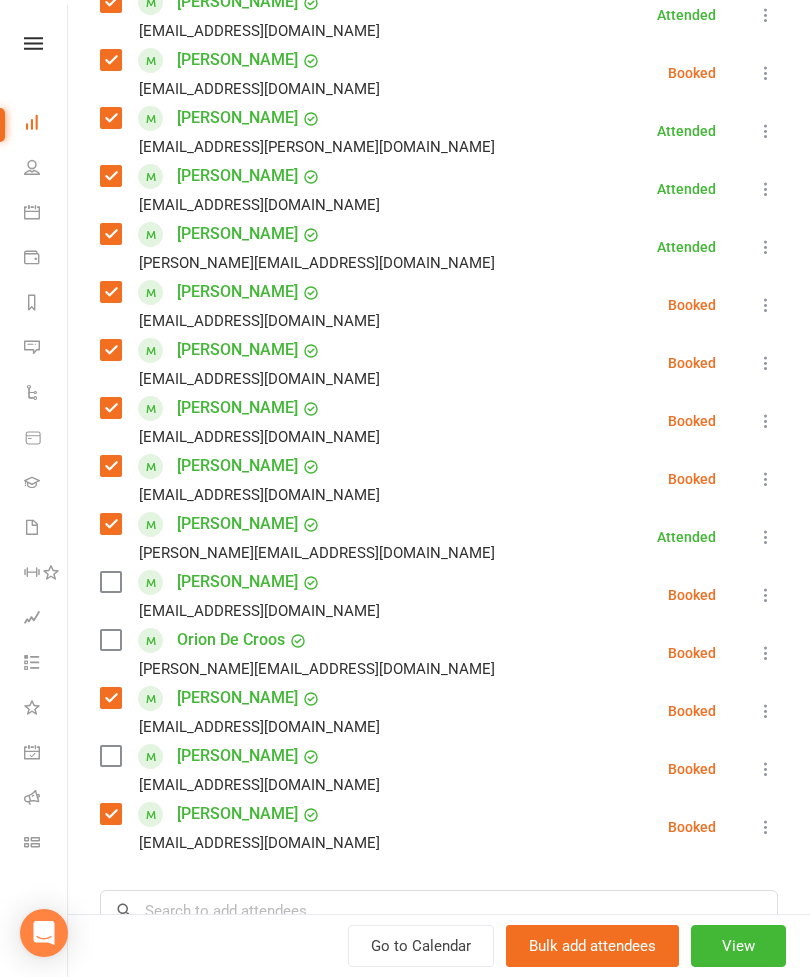 click at bounding box center [110, 582] 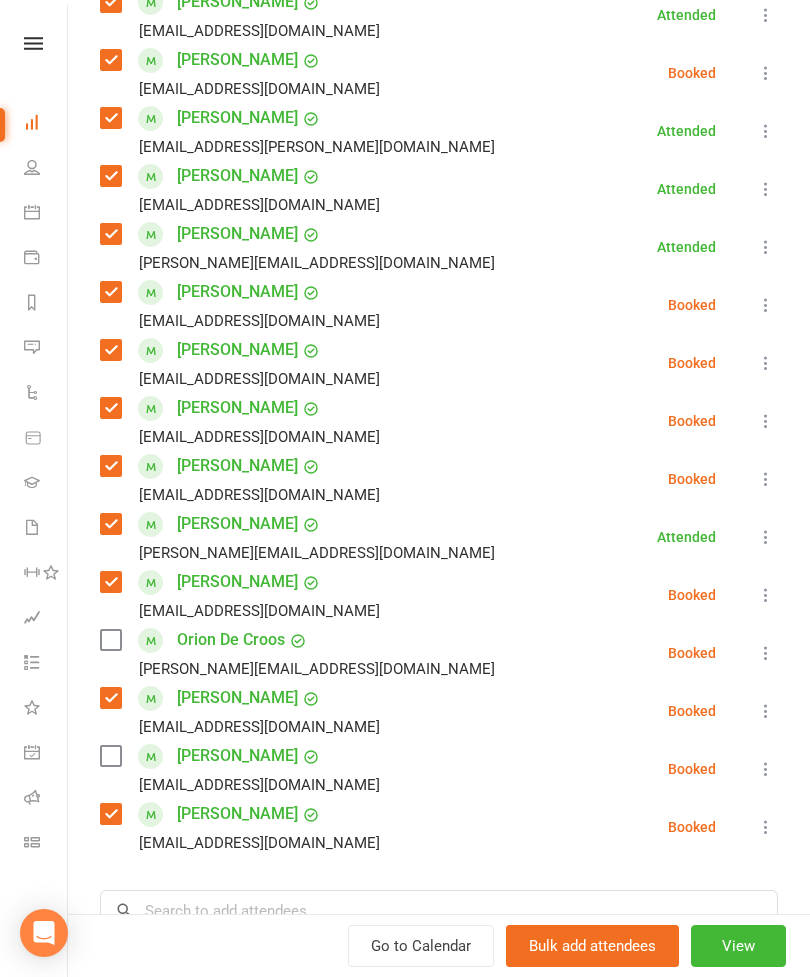 click on "[EMAIL_ADDRESS][DOMAIN_NAME]" at bounding box center (244, 785) 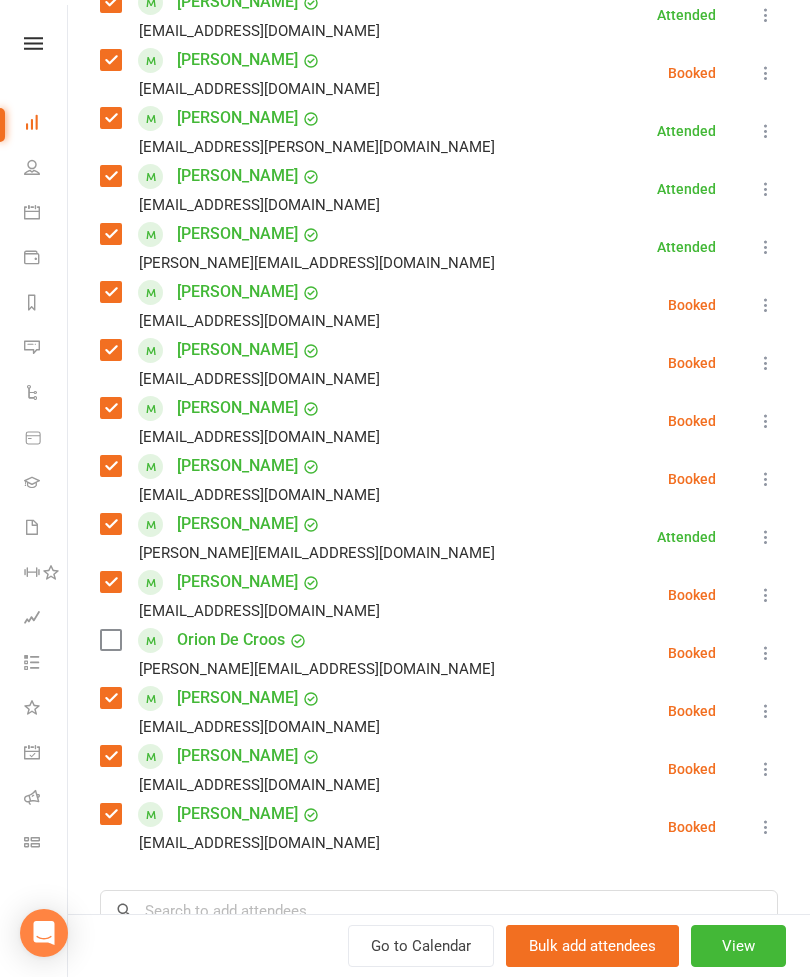 click at bounding box center [766, 653] 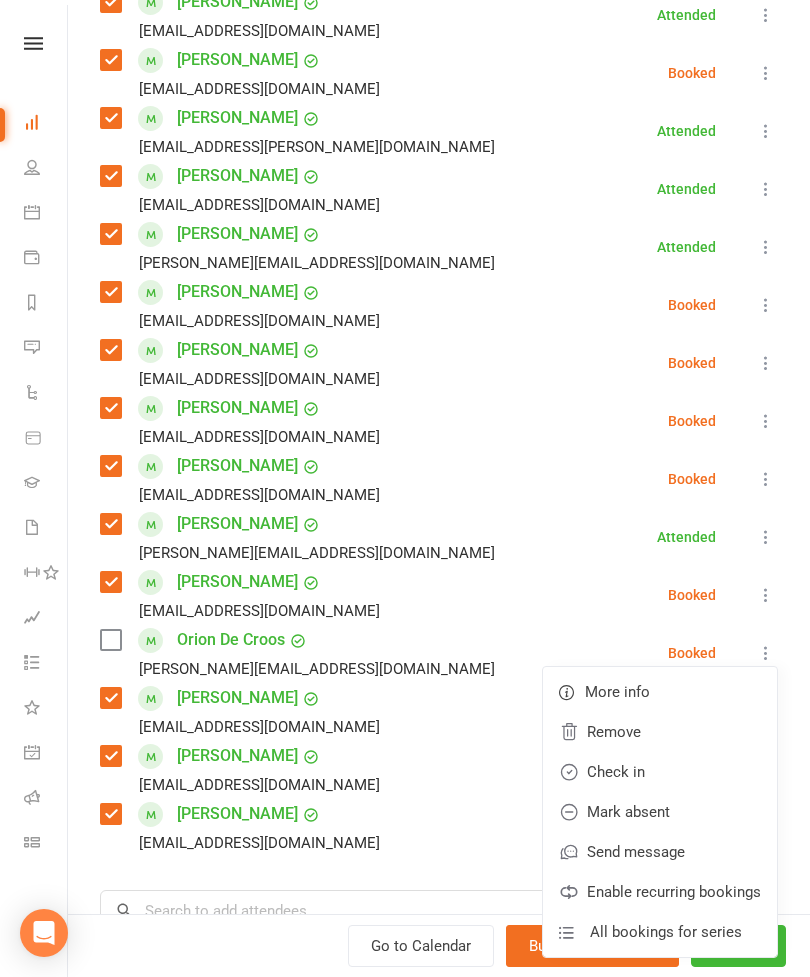 click on "Remove" at bounding box center [660, 732] 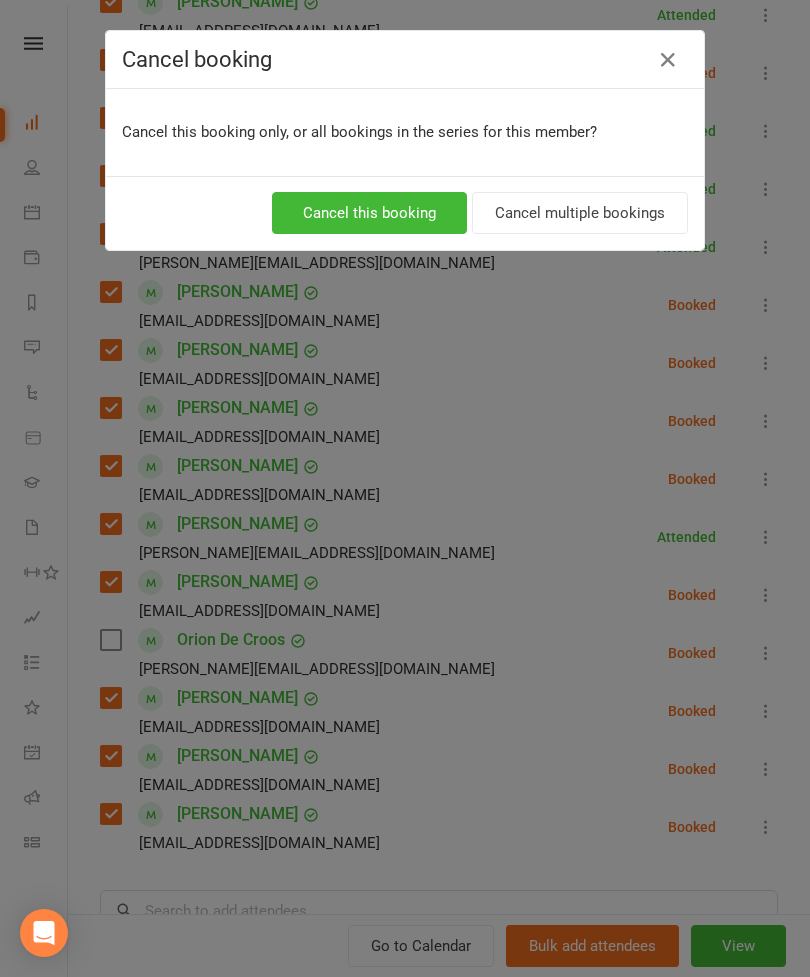 click on "Cancel this booking" at bounding box center [369, 213] 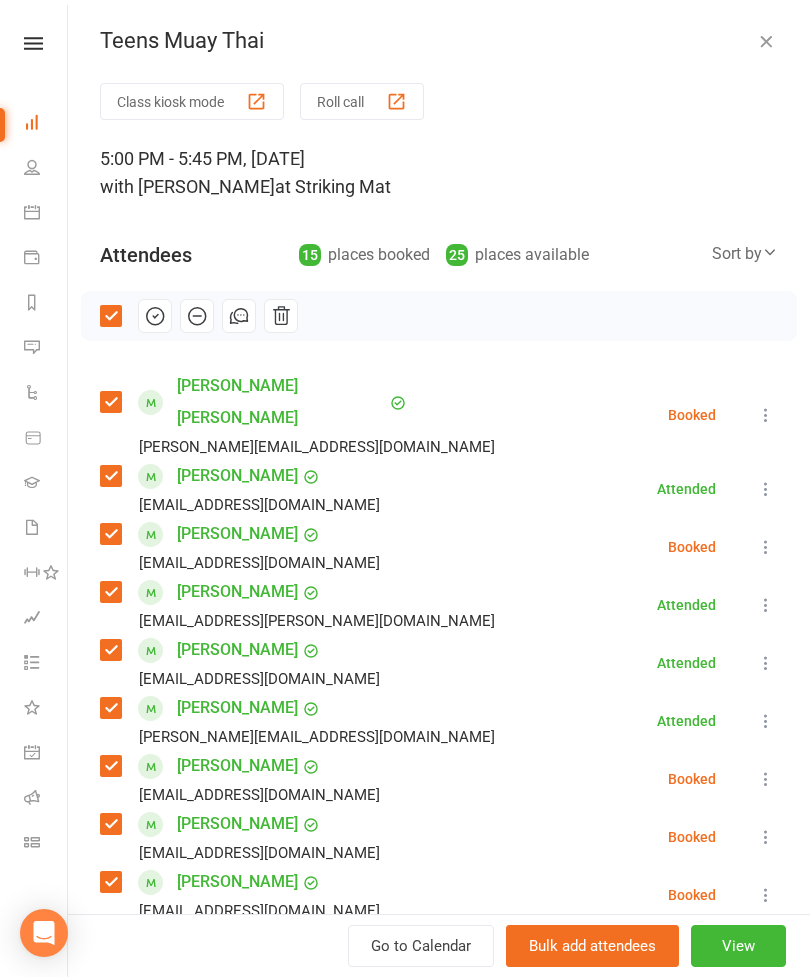scroll, scrollTop: 0, scrollLeft: 0, axis: both 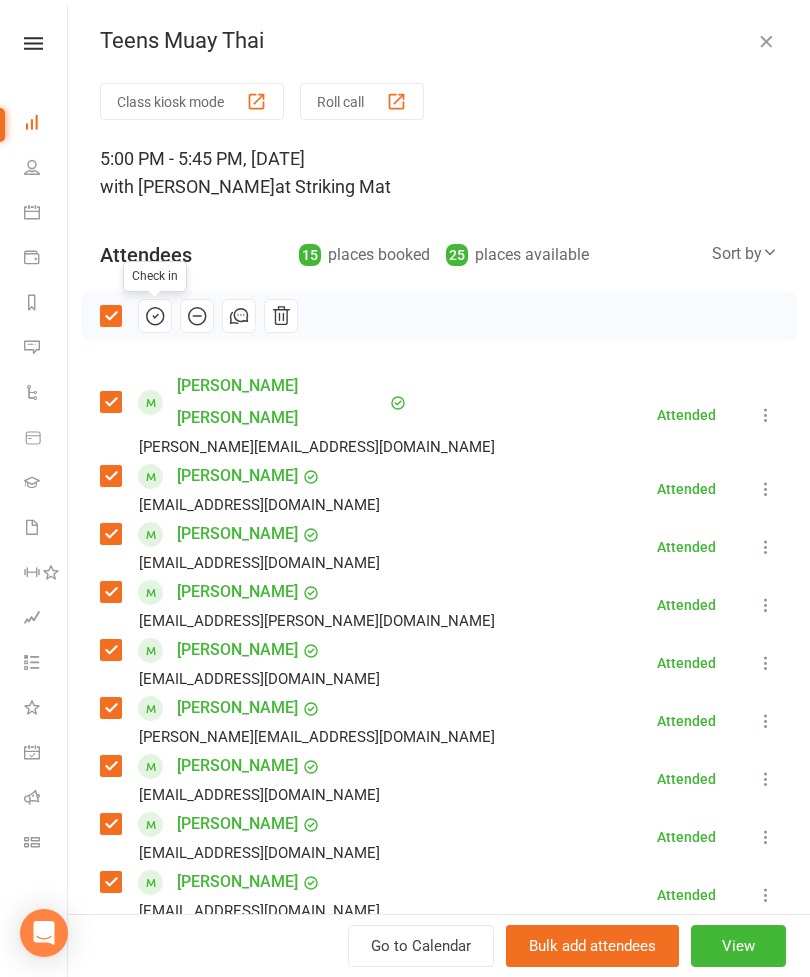 click at bounding box center (766, 41) 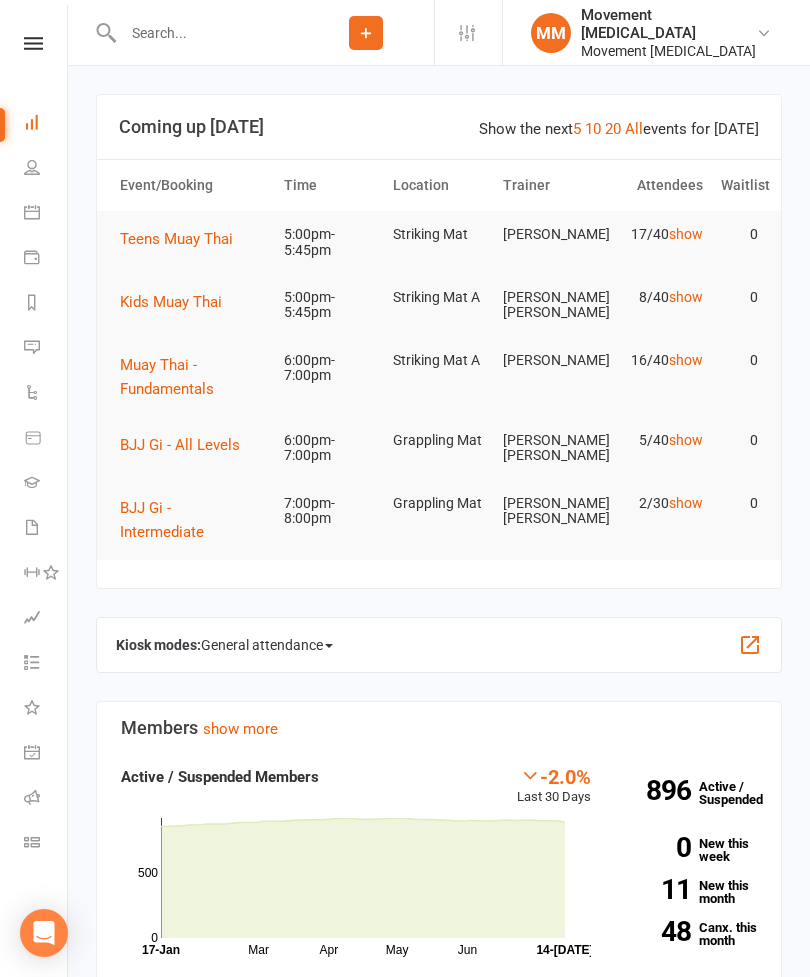 click on "Kids Muay Thai" at bounding box center [171, 302] 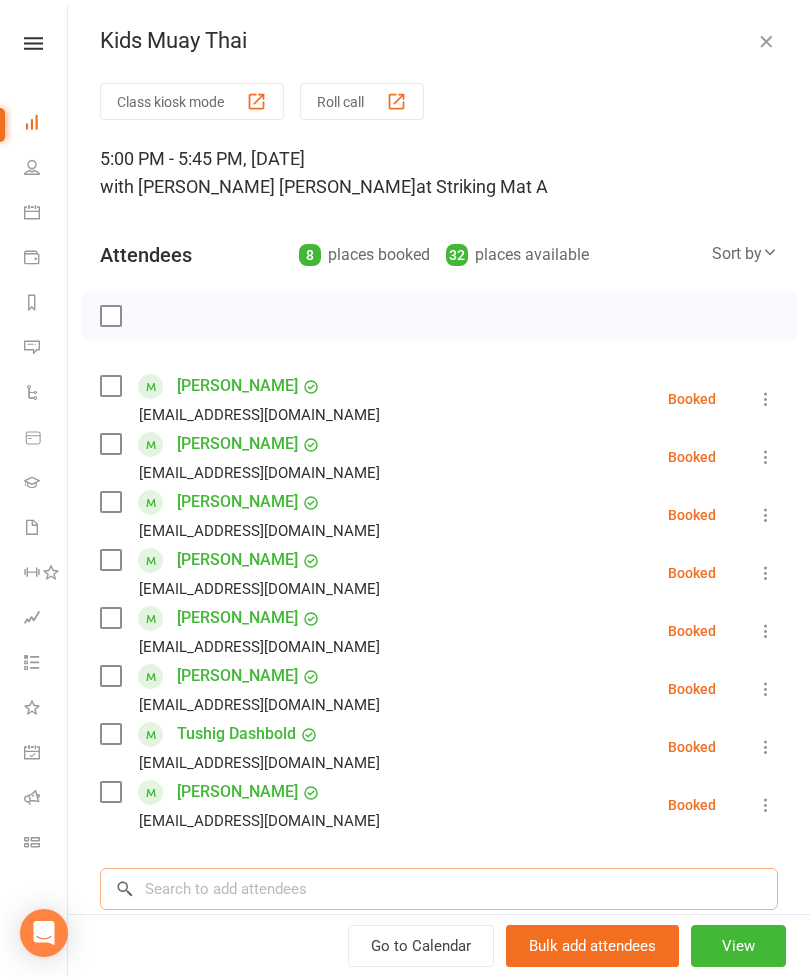 click at bounding box center [439, 889] 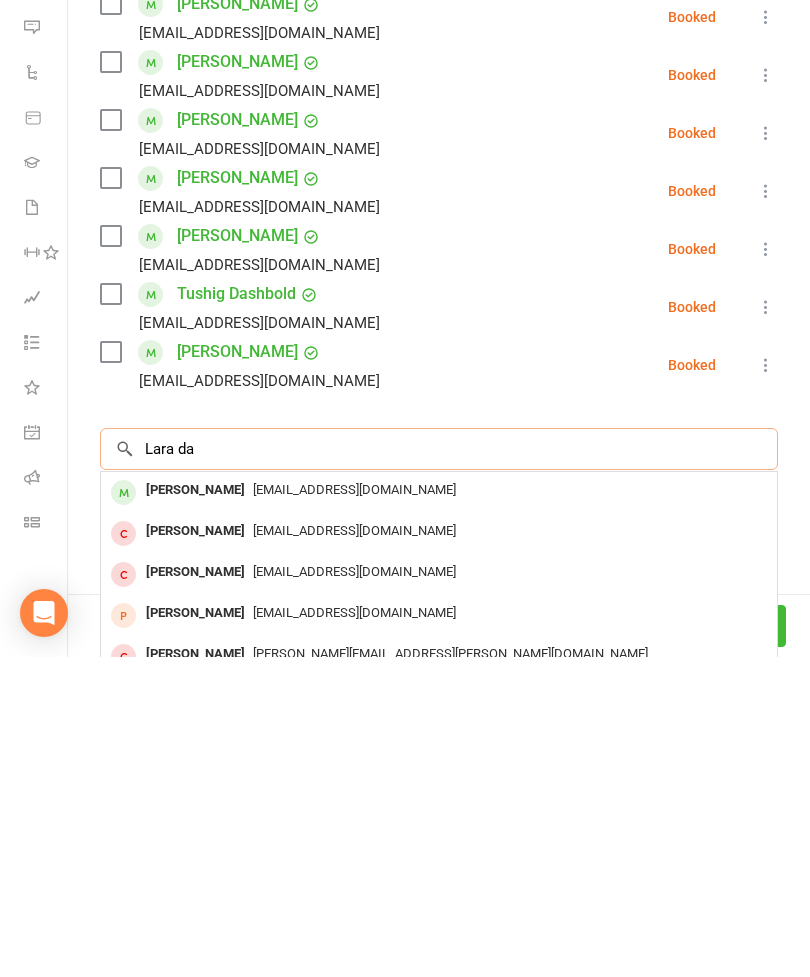 scroll, scrollTop: 121, scrollLeft: 0, axis: vertical 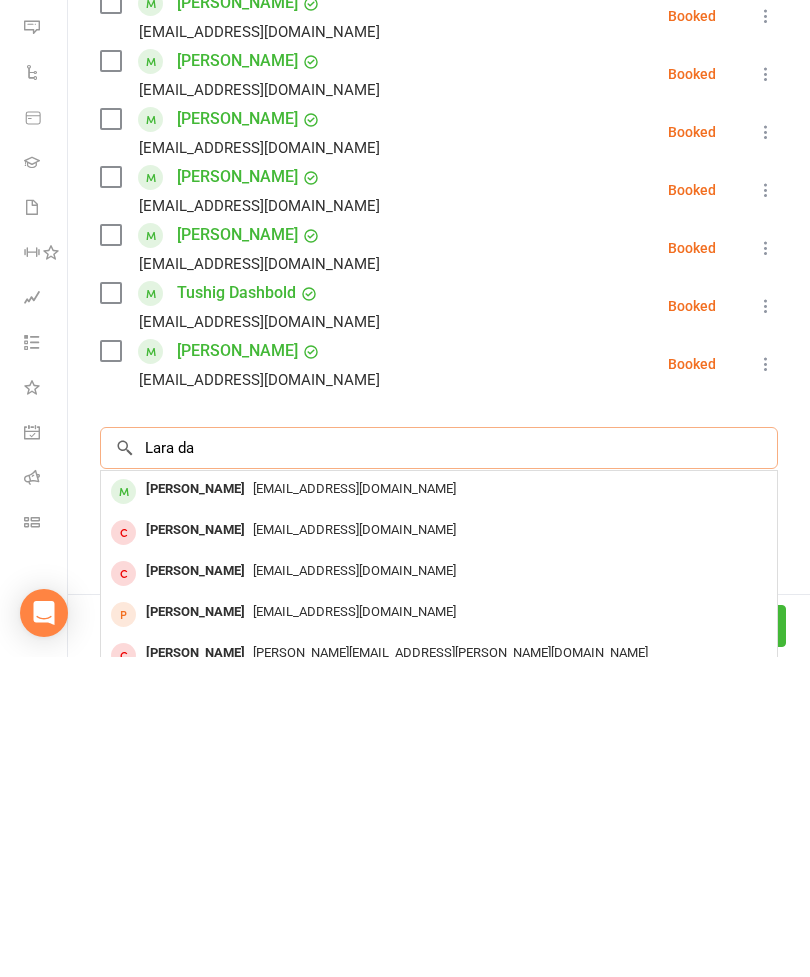 type on "Lara da" 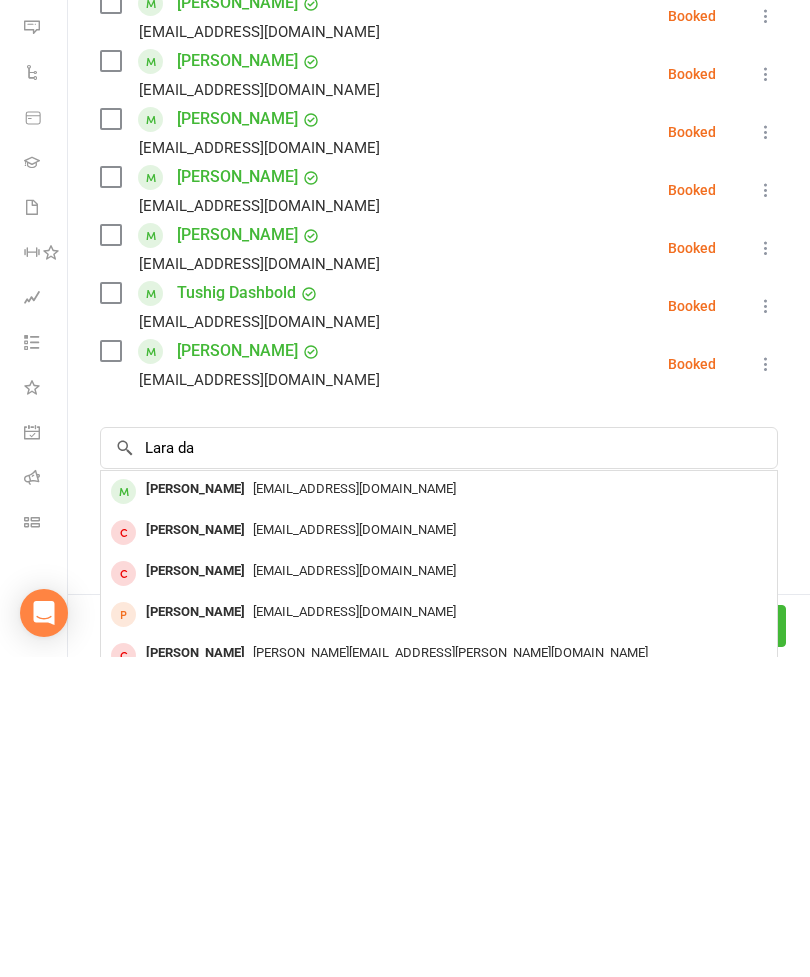 click on "[EMAIL_ADDRESS][DOMAIN_NAME]" at bounding box center [354, 808] 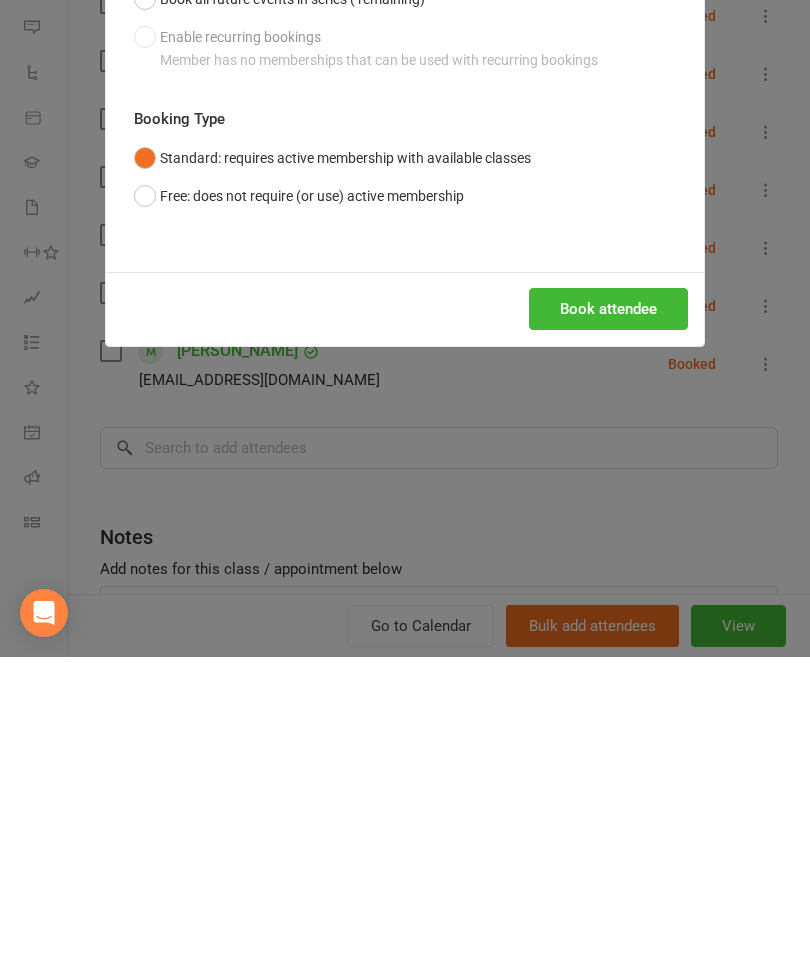 scroll, scrollTop: 561, scrollLeft: 0, axis: vertical 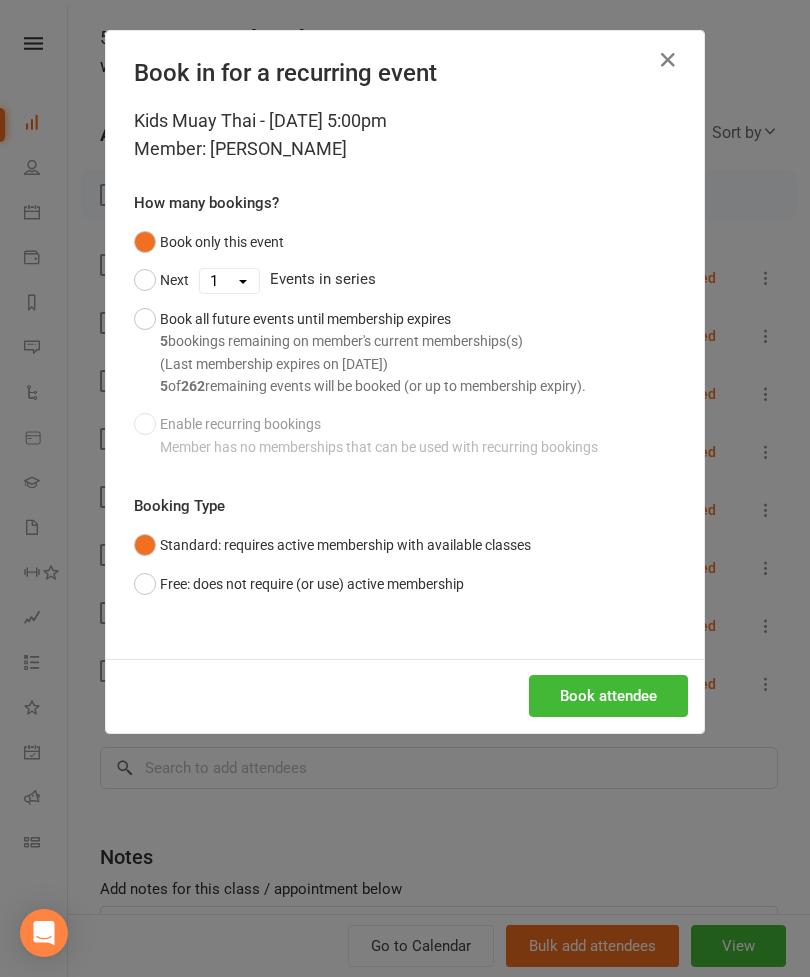 click on "Kids Muay Thai - [DATE] 5:00pm Member: [PERSON_NAME] How many bookings? Book only this event Next 1 2 3 4 5 6 7 8 9 10 11 12 13 14 15 16 17 18 19 20 21 22 23 24 25 26 27 28 29 30 31 32 33 34 35 36 37 38 39 40 41 42 43 44 45 46 47 48 49 50 51 52 53 54 55 56 57 58 59 60 61 62 63 64 65 66 67 68 69 70 71 72 73 74 75 76 77 78 79 80 81 82 83 84 85 86 87 88 89 90 91 92 93 94 95 96 97 98 99 100 101 102 103 104 105 106 107 108 109 110 111 112 113 114 115 116 117 118 119 120 121 122 123 124 125 126 127 128 129 130 131 132 133 134 135 136 137 138 139 140 141 142 143 144 145 146 147 148 149 150 151 152 153 154 155 156 157 158 159 160 161 162 163 164 165 166 167 168 169 170 171 172 173 174 175 176 177 178 179 180 181 182 183 184 185 186 187 188 189 190 191 192 193 194 195 196 197 198 199 200 201 202 203 204 205 206 207 208 209 210 211 212 213 214 215 216 217 218 219 220 221 222 223 224 225 226 227 228 229 230 231 232 233 234 235 236 237 238 239 240 241 242 243 244 245 246 247 248 249 250 251 252 253 254 255 256 257" at bounding box center [405, 383] 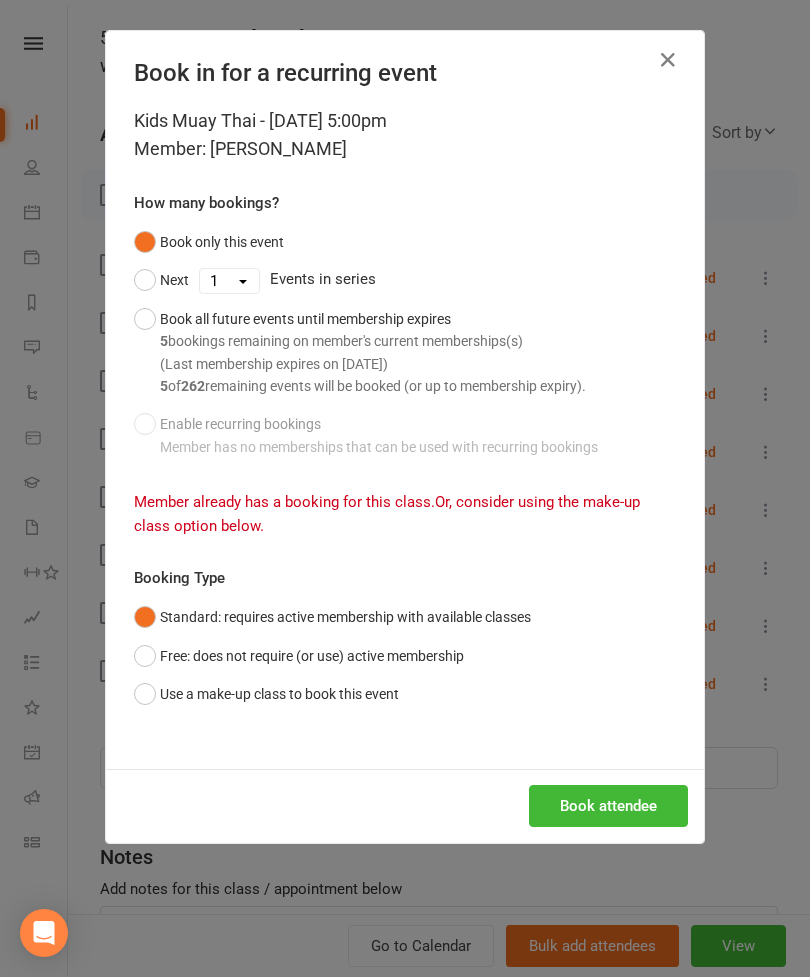 click on "Book in for a recurring event Kids Muay Thai - [DATE] 5:00pm Member: [PERSON_NAME] How many bookings? Book only this event Next 1 2 3 4 5 6 7 8 9 10 11 12 13 14 15 16 17 18 19 20 21 22 23 24 25 26 27 28 29 30 31 32 33 34 35 36 37 38 39 40 41 42 43 44 45 46 47 48 49 50 51 52 53 54 55 56 57 58 59 60 61 62 63 64 65 66 67 68 69 70 71 72 73 74 75 76 77 78 79 80 81 82 83 84 85 86 87 88 89 90 91 92 93 94 95 96 97 98 99 100 101 102 103 104 105 106 107 108 109 110 111 112 113 114 115 116 117 118 119 120 121 122 123 124 125 126 127 128 129 130 131 132 133 134 135 136 137 138 139 140 141 142 143 144 145 146 147 148 149 150 151 152 153 154 155 156 157 158 159 160 161 162 163 164 165 166 167 168 169 170 171 172 173 174 175 176 177 178 179 180 181 182 183 184 185 186 187 188 189 190 191 192 193 194 195 196 197 198 199 200 201 202 203 204 205 206 207 208 209 210 211 212 213 214 215 216 217 218 219 220 221 222 223 224 225 226 227 228 229 230 231 232 233 234 235 236 237 238 239 240 241 242 243 244 245 246 247 248" at bounding box center [405, 488] 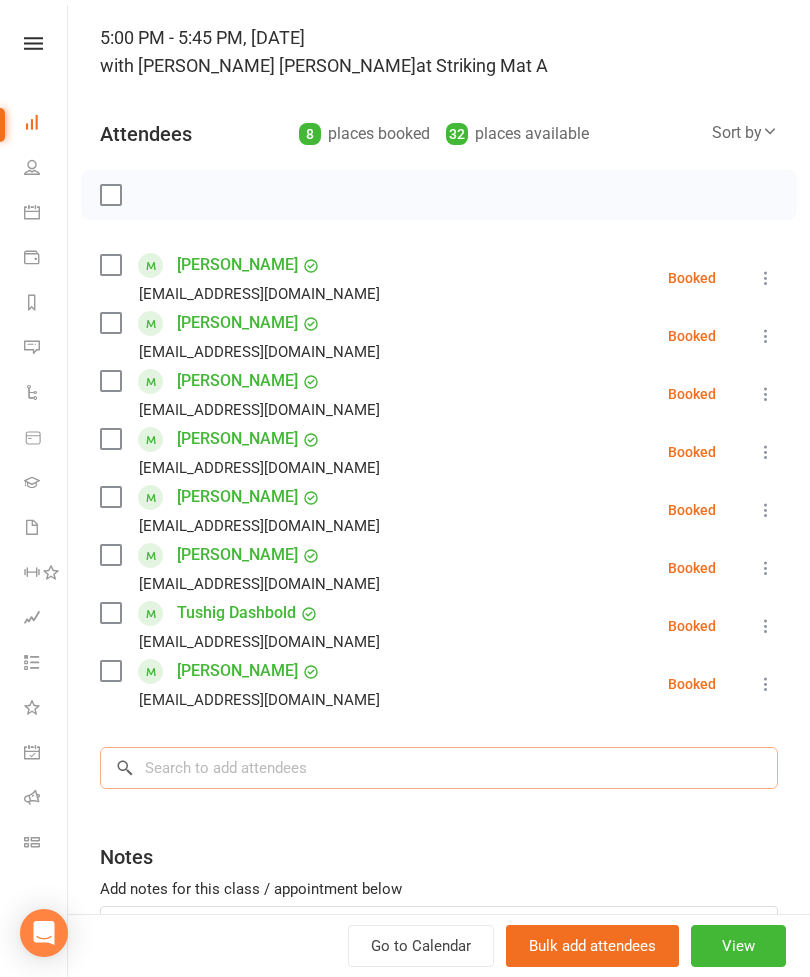 click at bounding box center [439, 768] 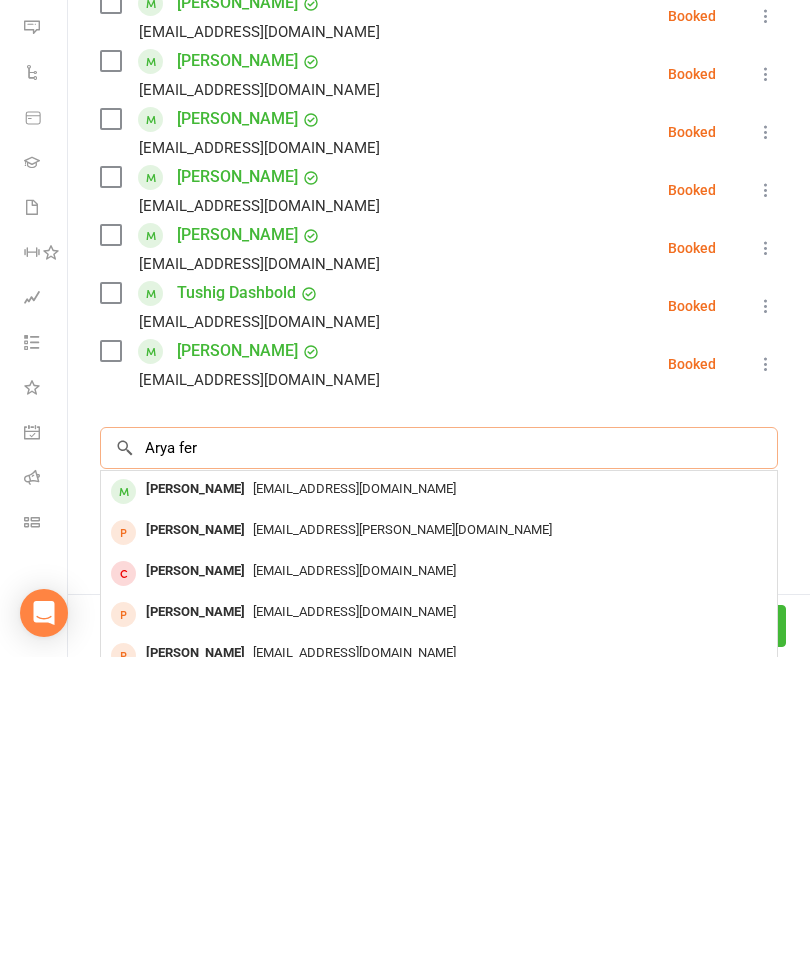 type on "Arya fer" 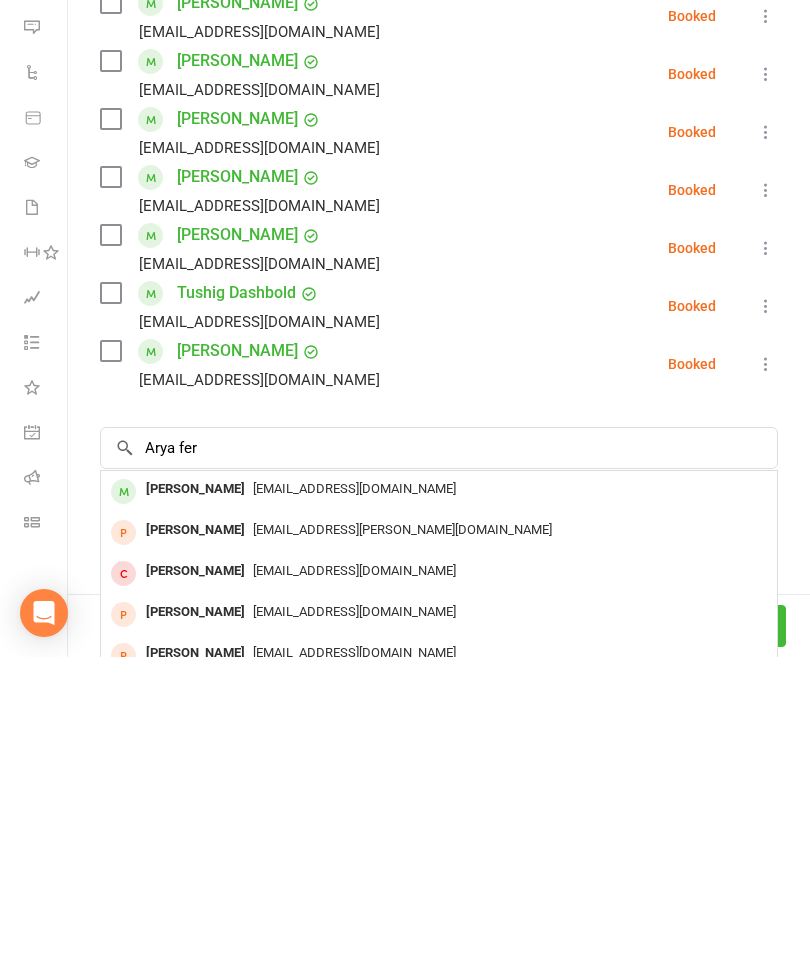 click on "[EMAIL_ADDRESS][DOMAIN_NAME]" at bounding box center [354, 808] 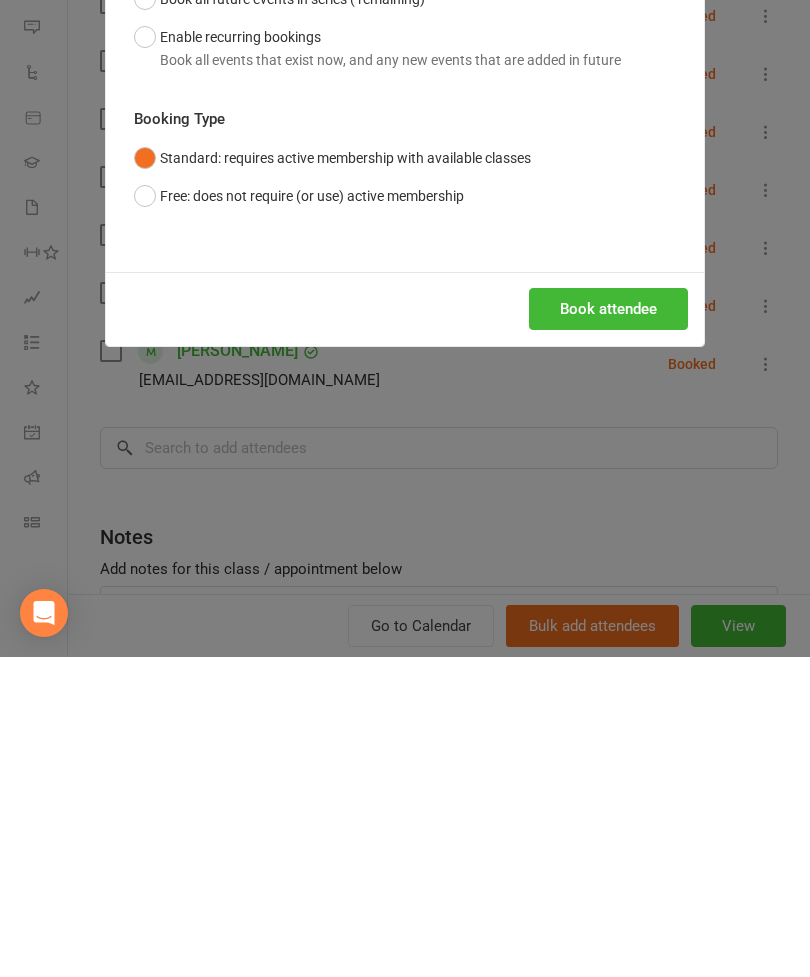 scroll, scrollTop: 1001, scrollLeft: 0, axis: vertical 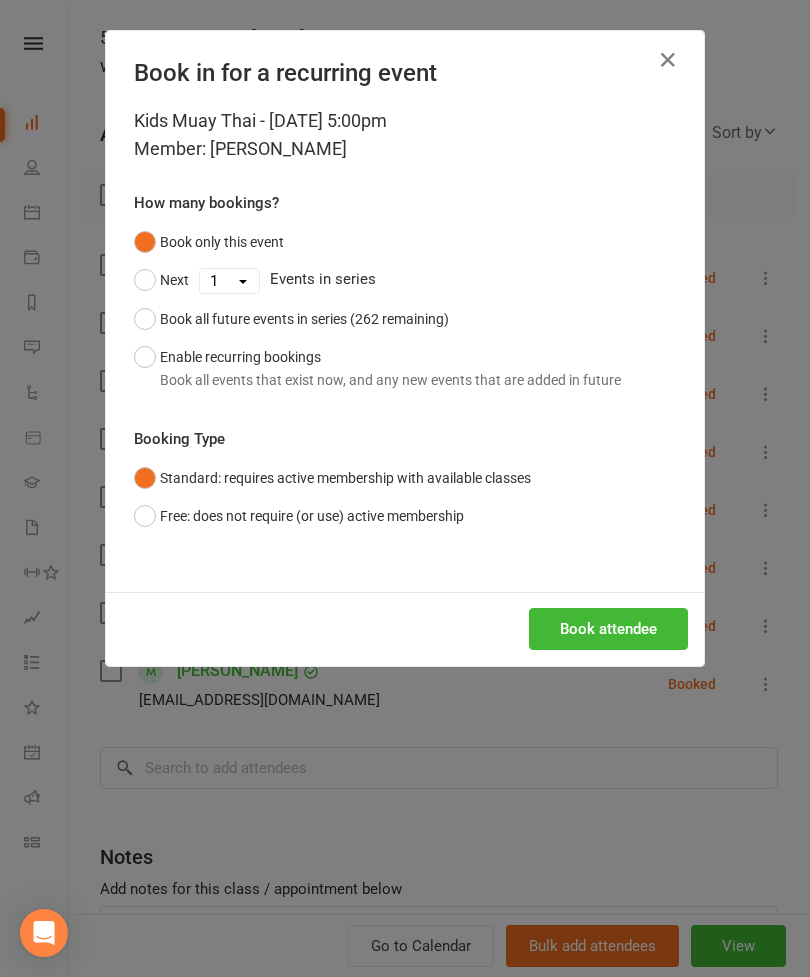 click on "Book attendee" at bounding box center (608, 629) 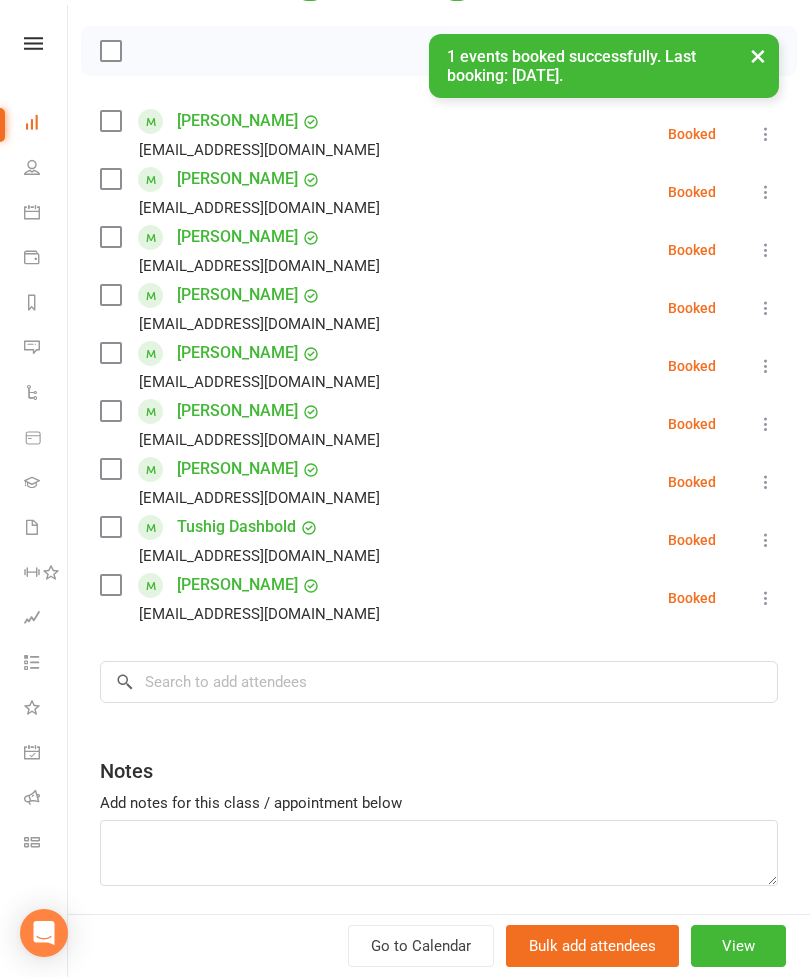 scroll, scrollTop: 264, scrollLeft: 0, axis: vertical 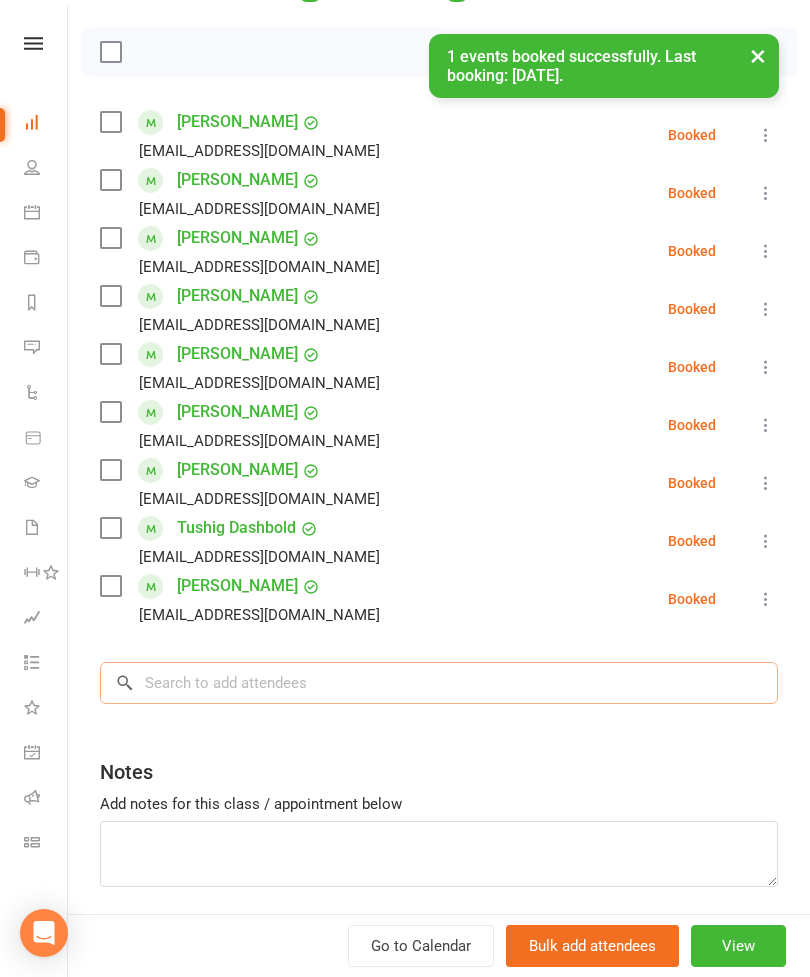 click at bounding box center (439, 683) 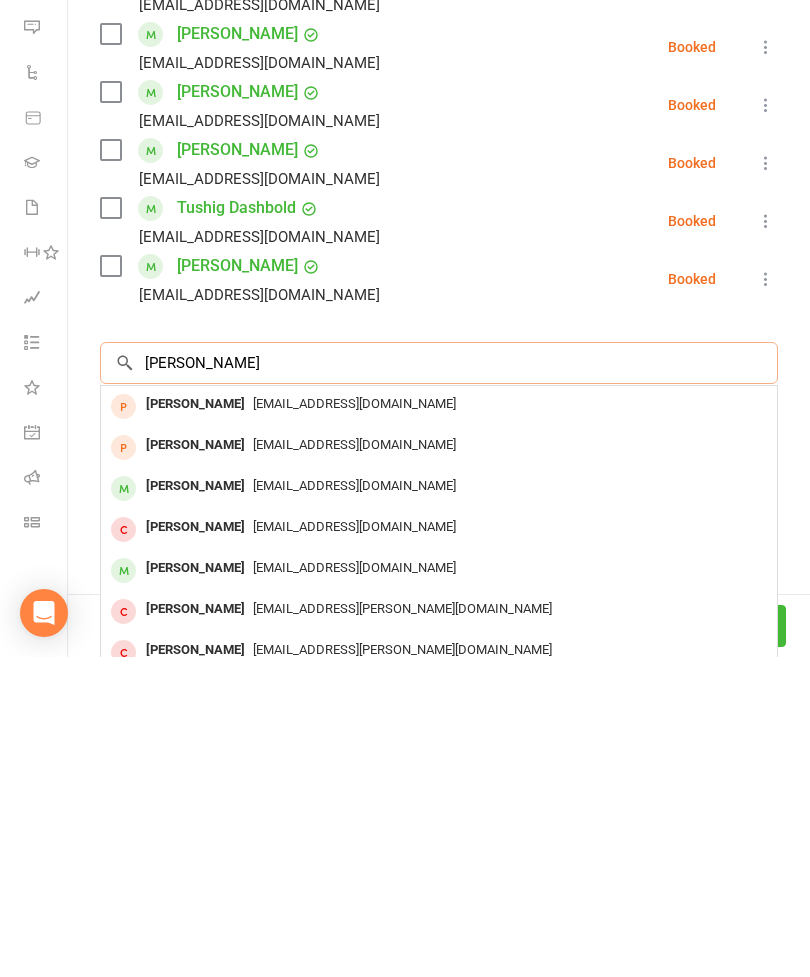 scroll, scrollTop: 1036, scrollLeft: 0, axis: vertical 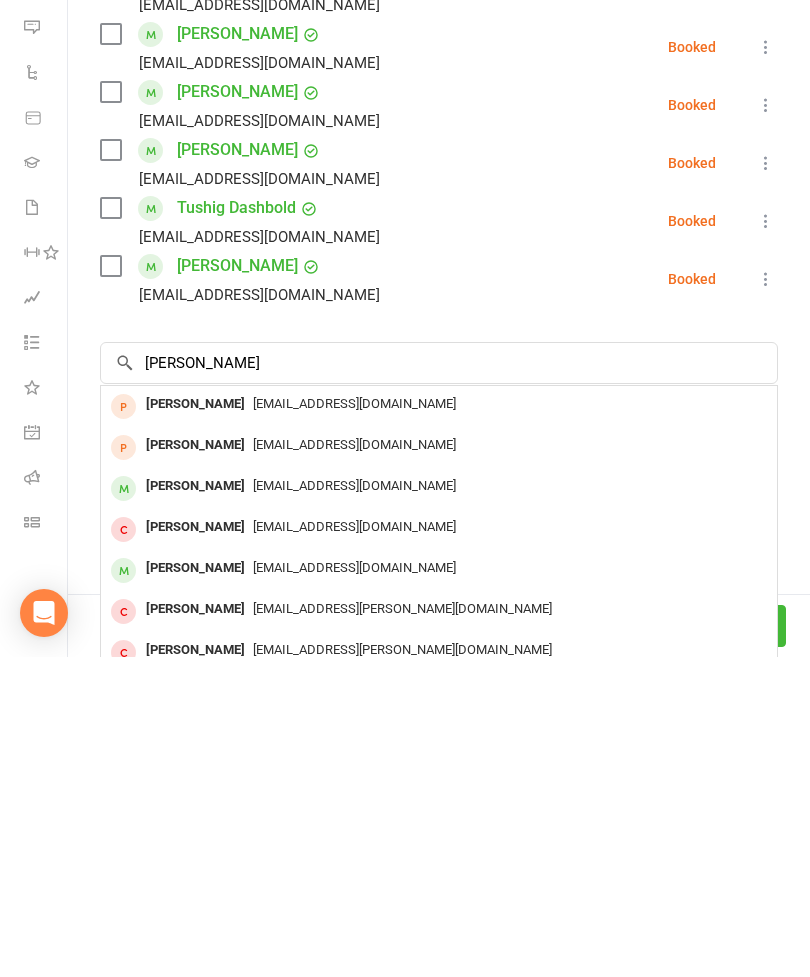 click on "[EMAIL_ADDRESS][DOMAIN_NAME]" at bounding box center (354, 887) 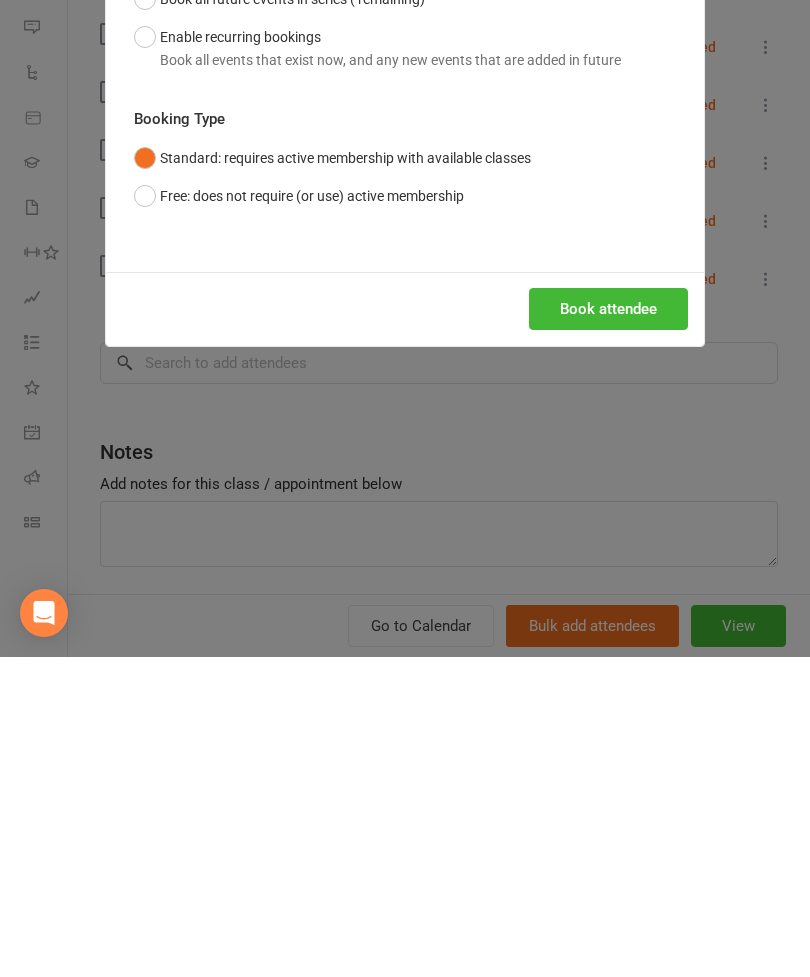 scroll, scrollTop: 1356, scrollLeft: 0, axis: vertical 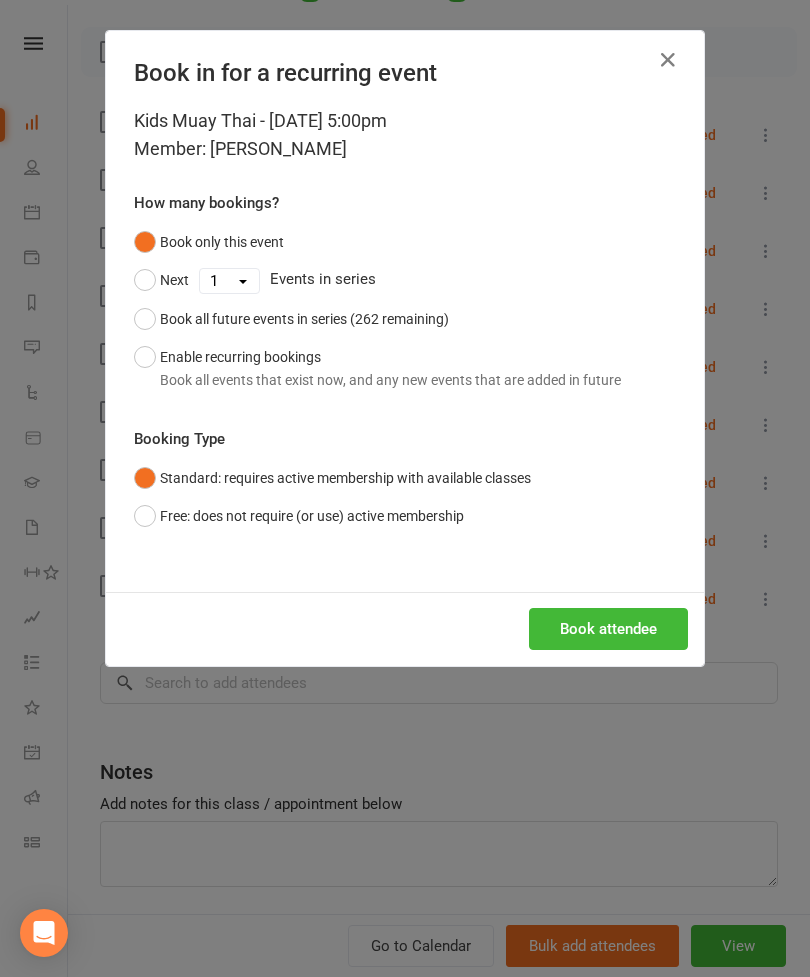 click on "Book attendee" at bounding box center [608, 629] 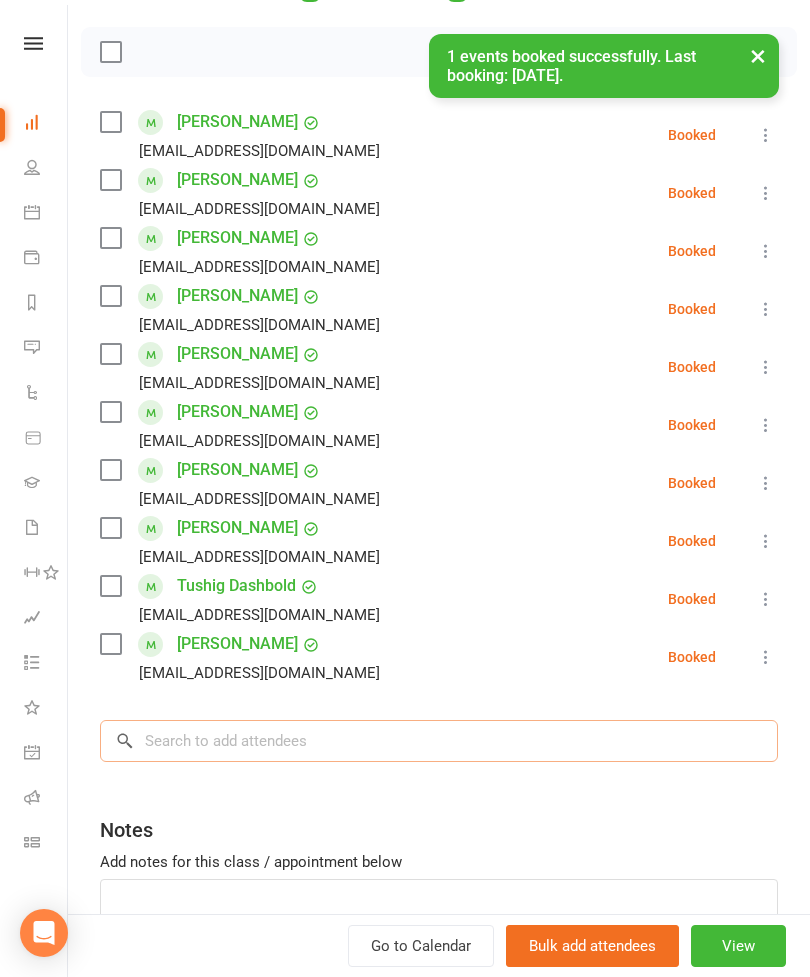 click at bounding box center (439, 741) 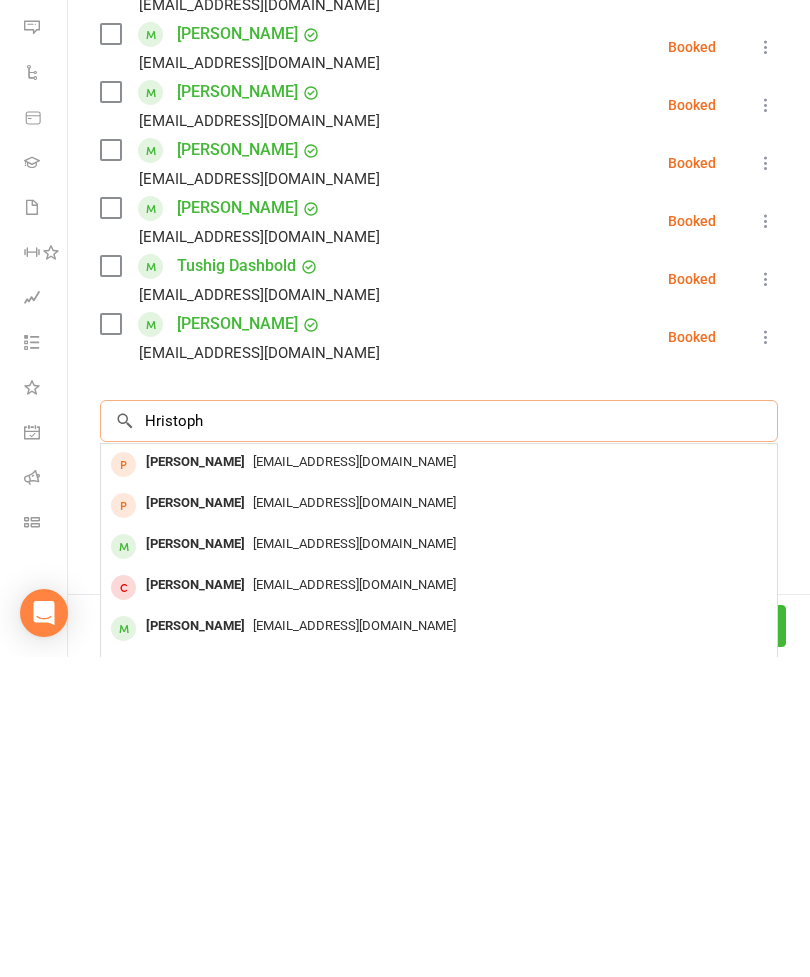 scroll, scrollTop: 1449, scrollLeft: 0, axis: vertical 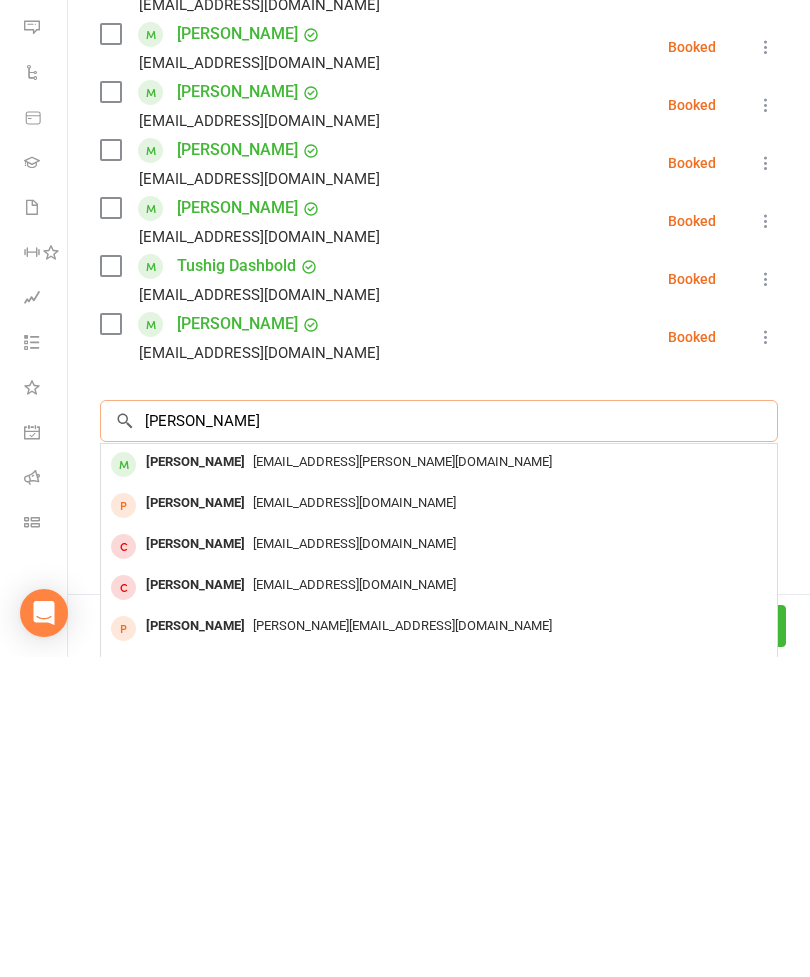 type on "[PERSON_NAME]" 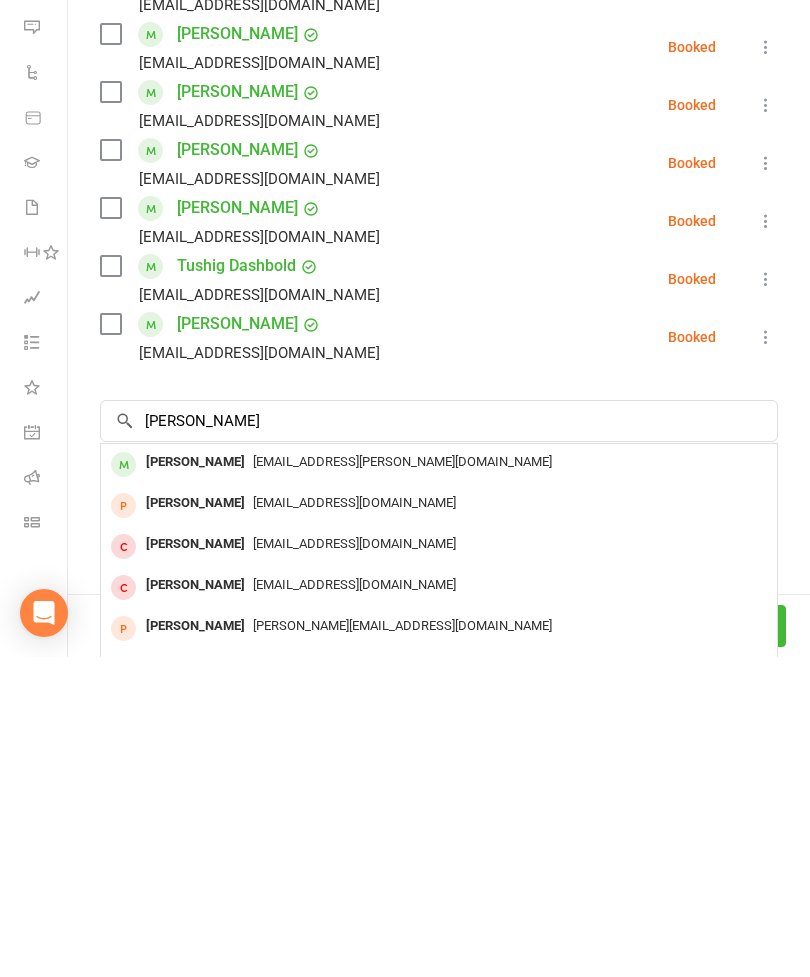 click on "[EMAIL_ADDRESS][PERSON_NAME][DOMAIN_NAME]" at bounding box center (402, 781) 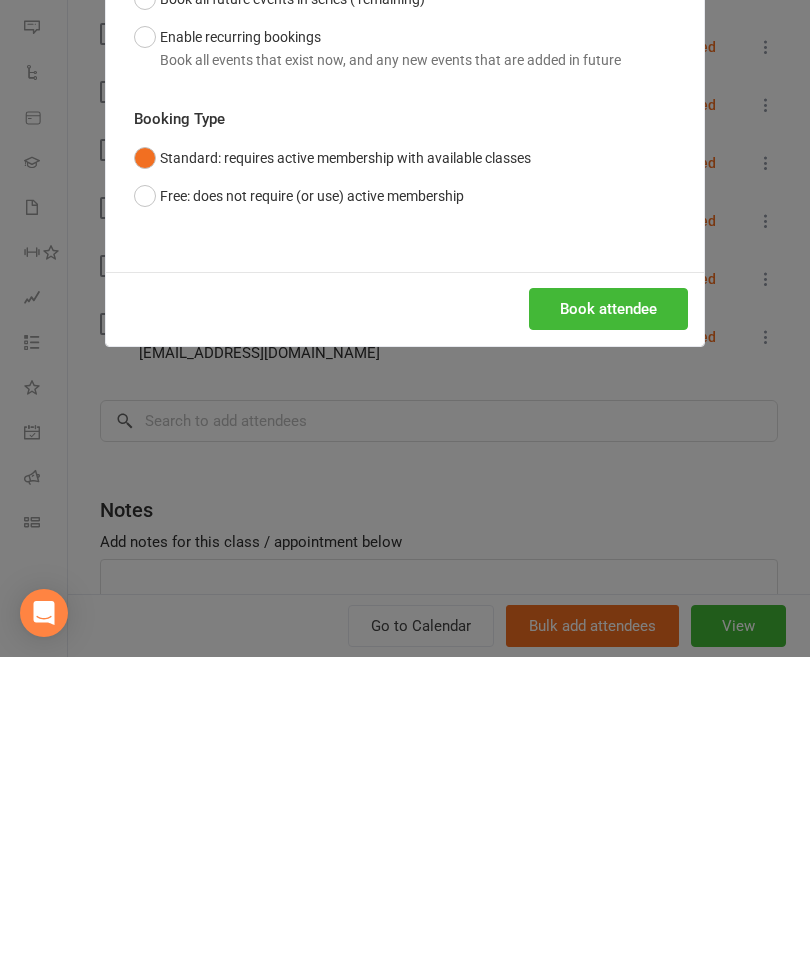 scroll, scrollTop: 1769, scrollLeft: 0, axis: vertical 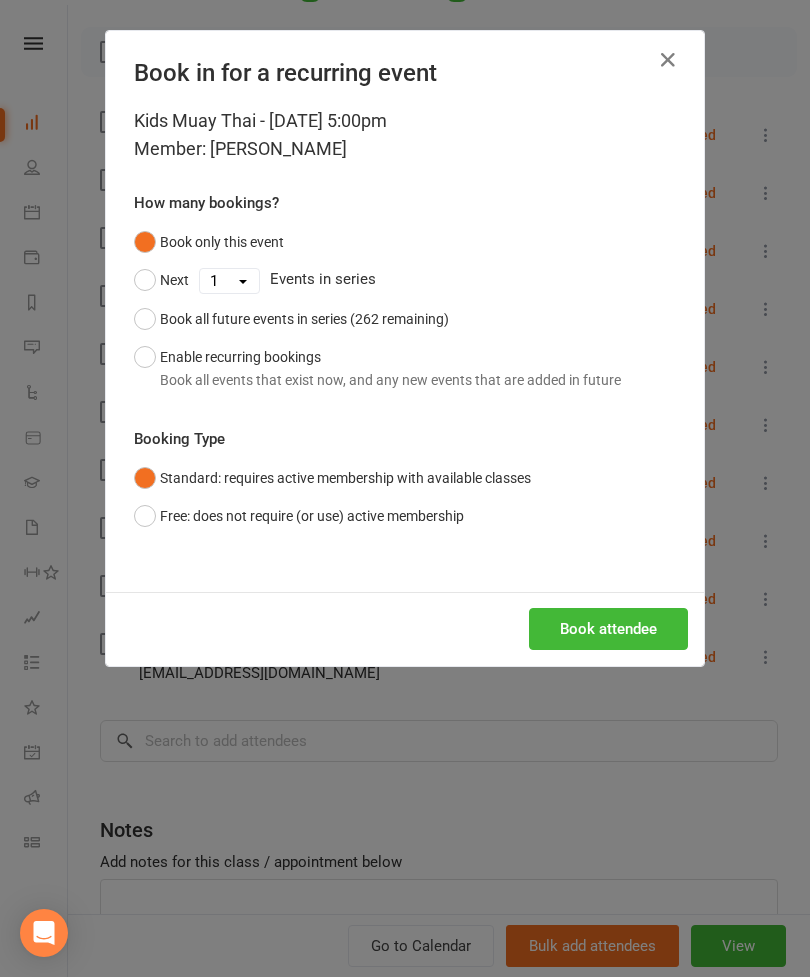 click on "Book attendee" at bounding box center [608, 629] 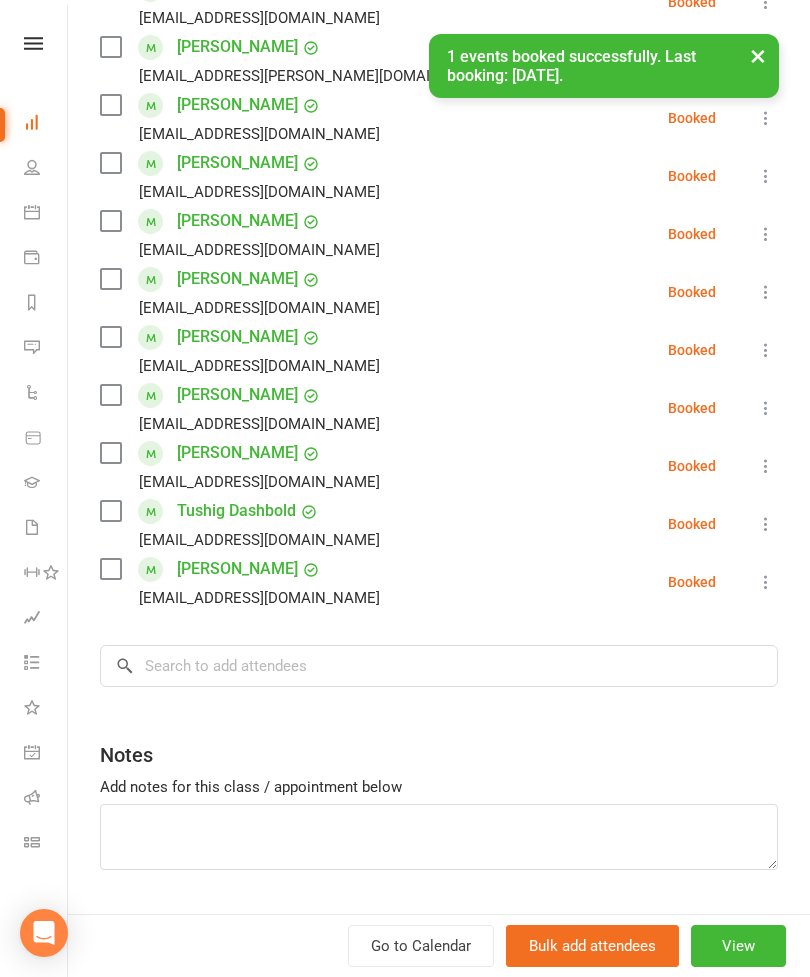 scroll, scrollTop: 396, scrollLeft: 0, axis: vertical 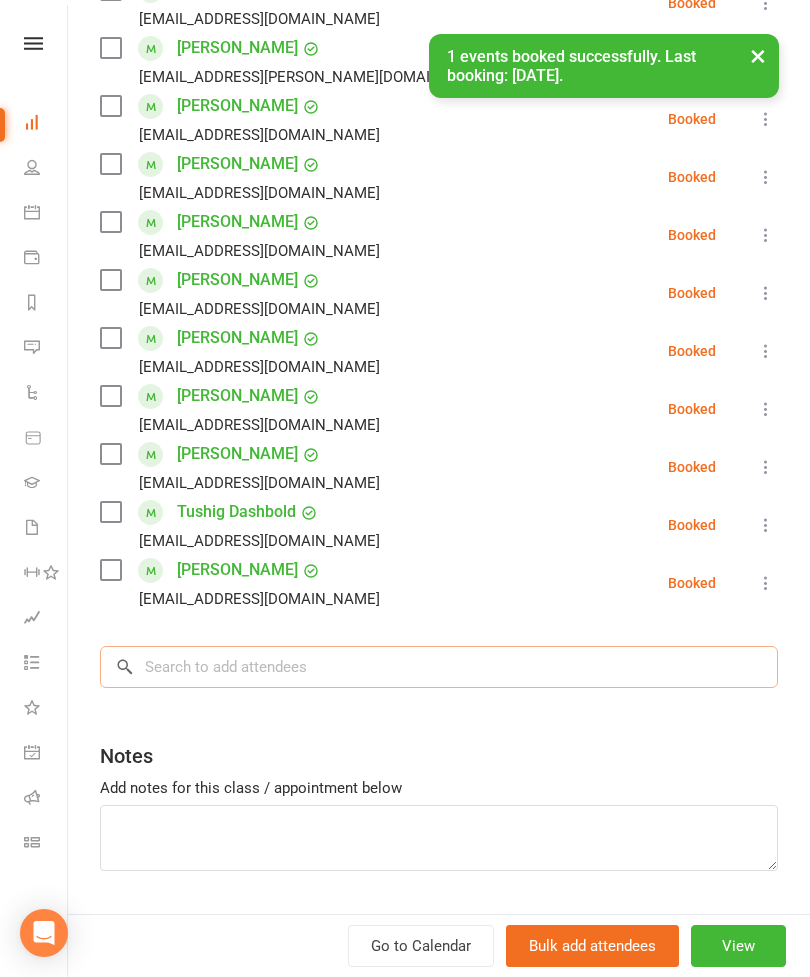 click at bounding box center [439, 667] 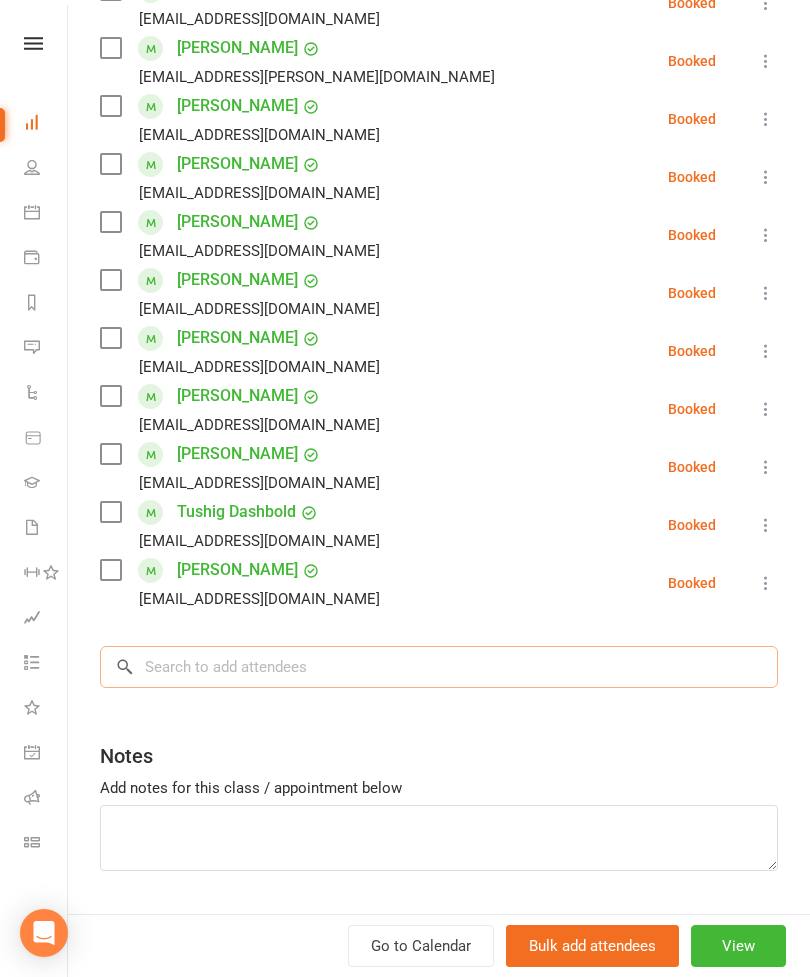 scroll, scrollTop: 1788, scrollLeft: 0, axis: vertical 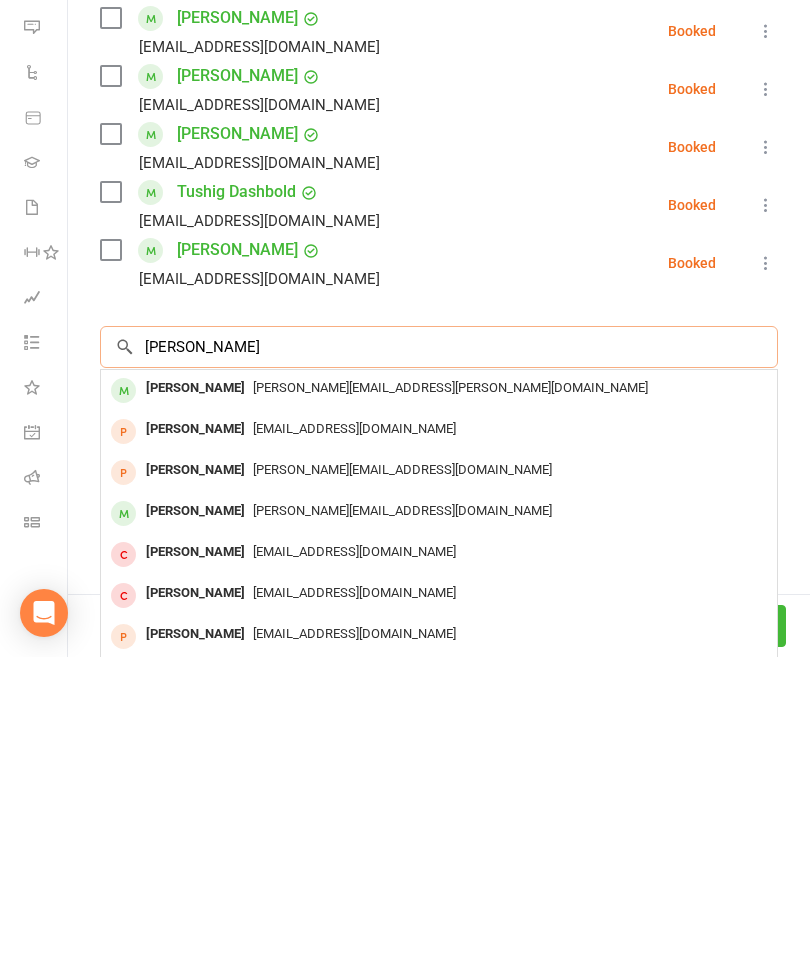 type on "[PERSON_NAME]" 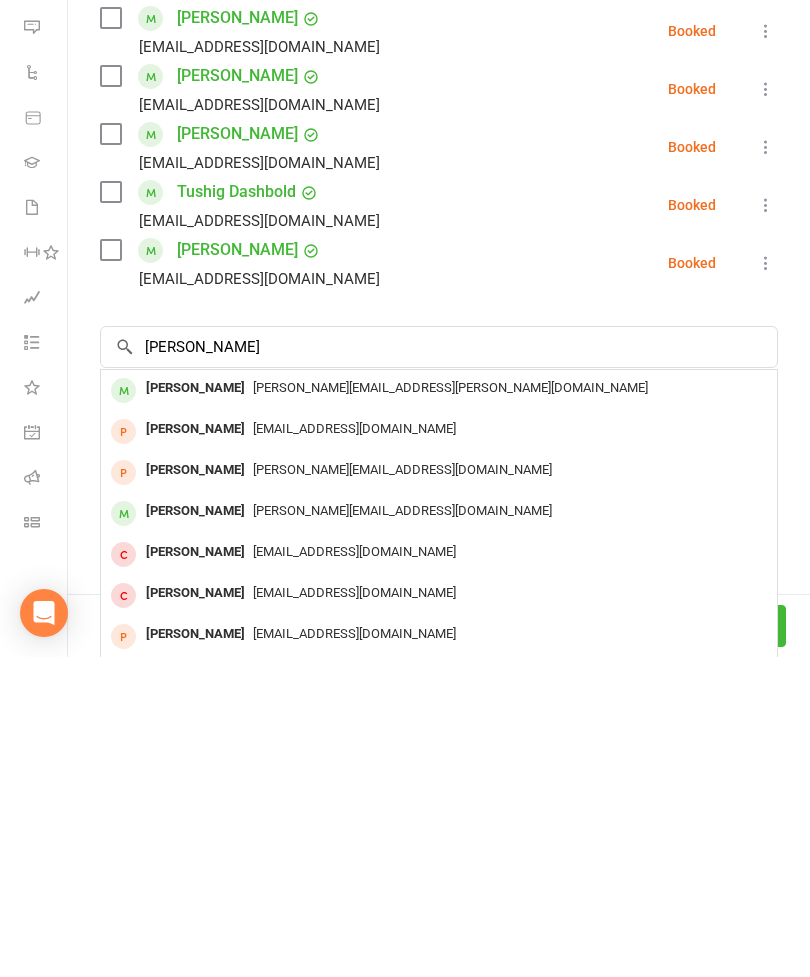 click on "[PERSON_NAME][EMAIL_ADDRESS][PERSON_NAME][DOMAIN_NAME]" at bounding box center (439, 708) 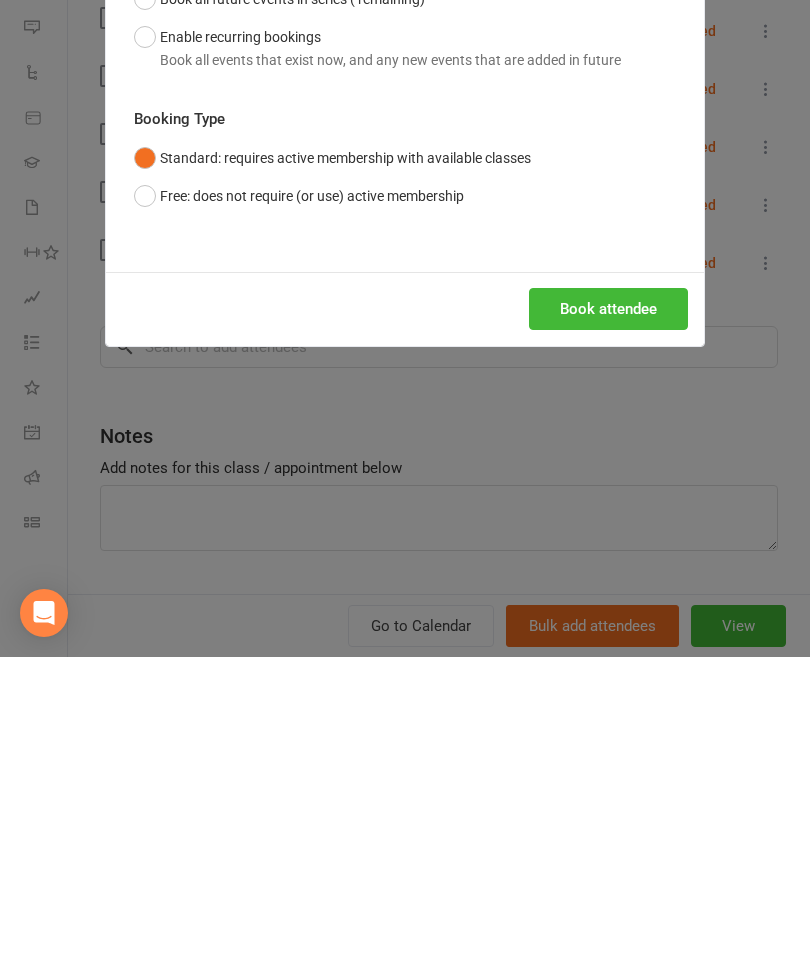 scroll, scrollTop: 2108, scrollLeft: 0, axis: vertical 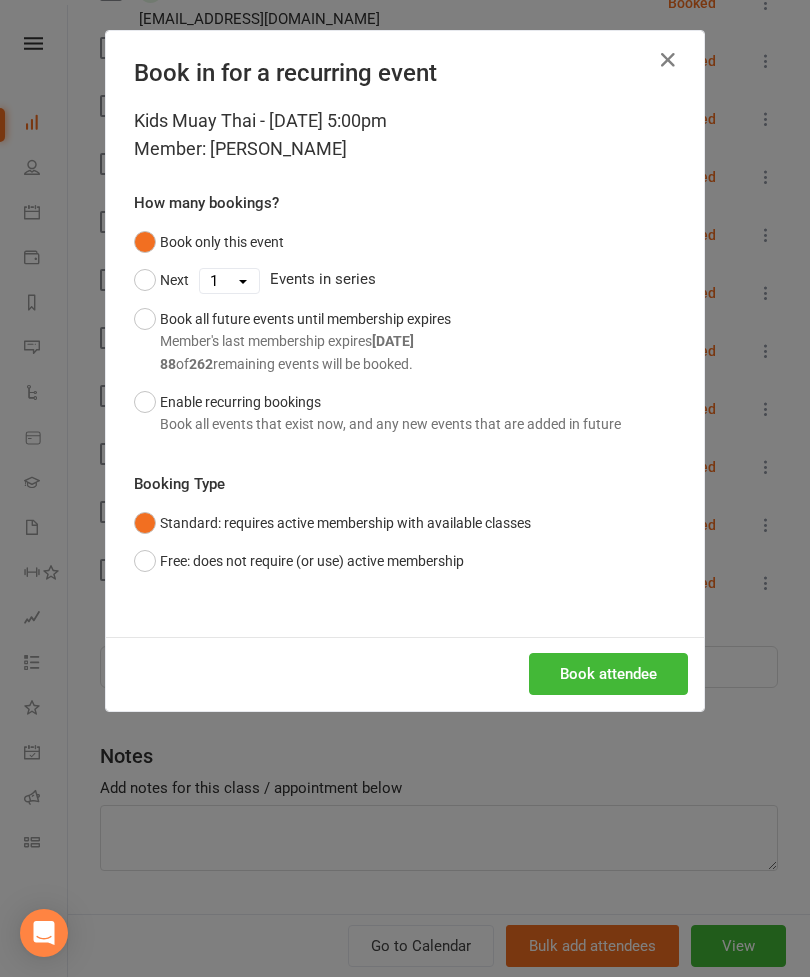 click on "Book attendee" at bounding box center [608, 674] 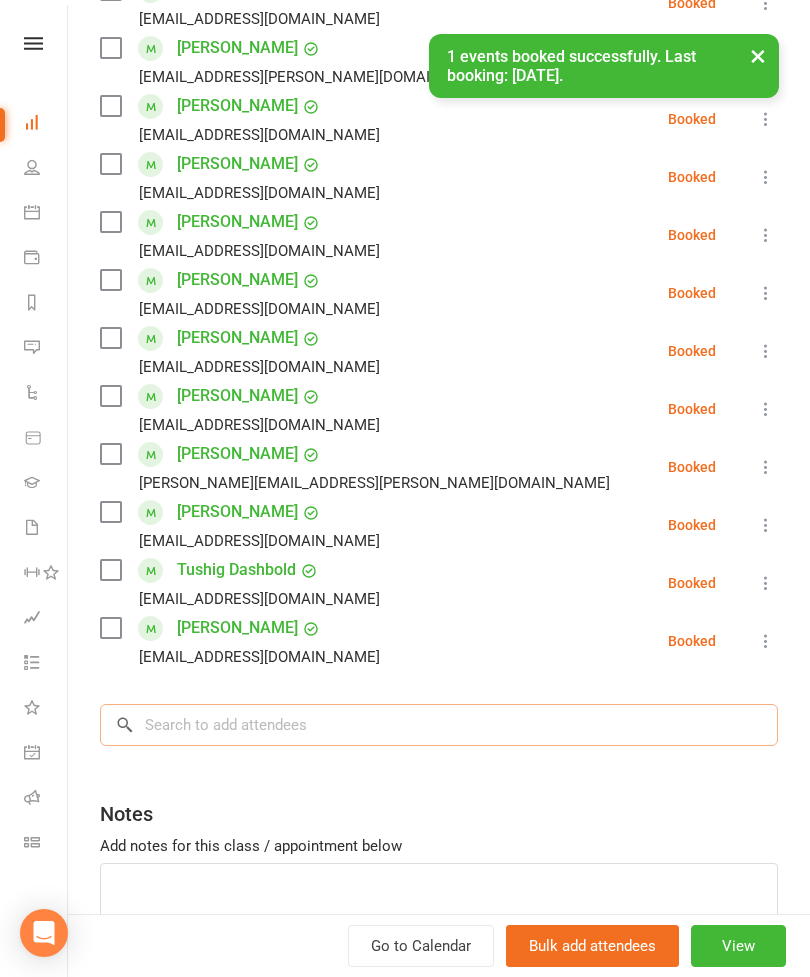 click at bounding box center [439, 725] 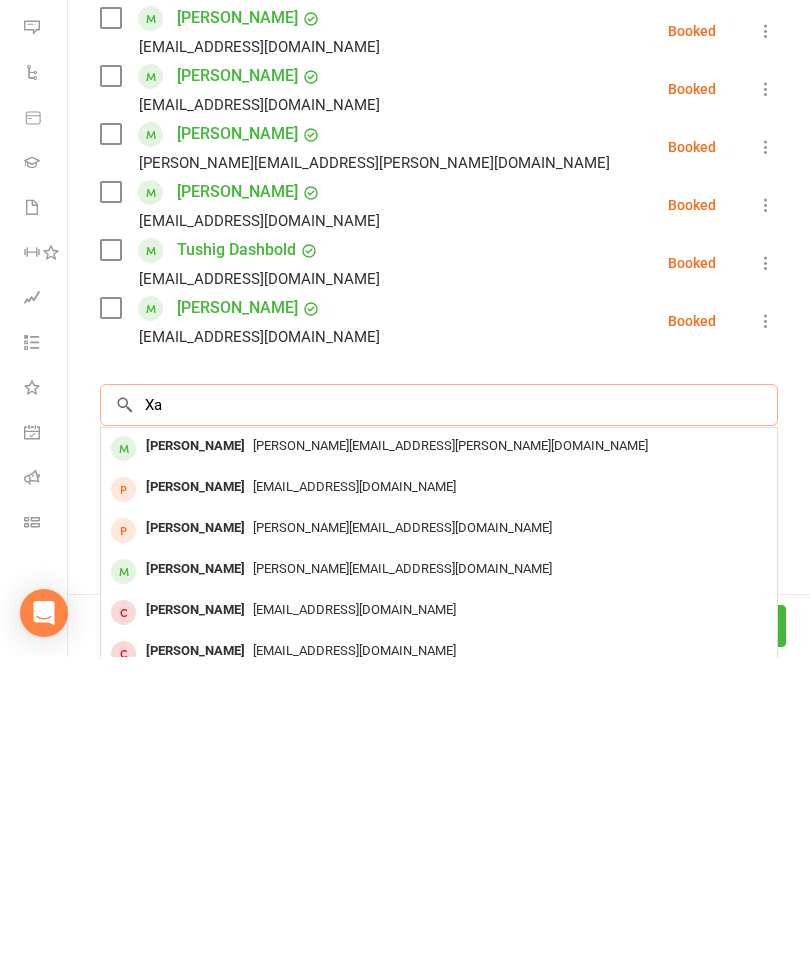 scroll, scrollTop: 2185, scrollLeft: 0, axis: vertical 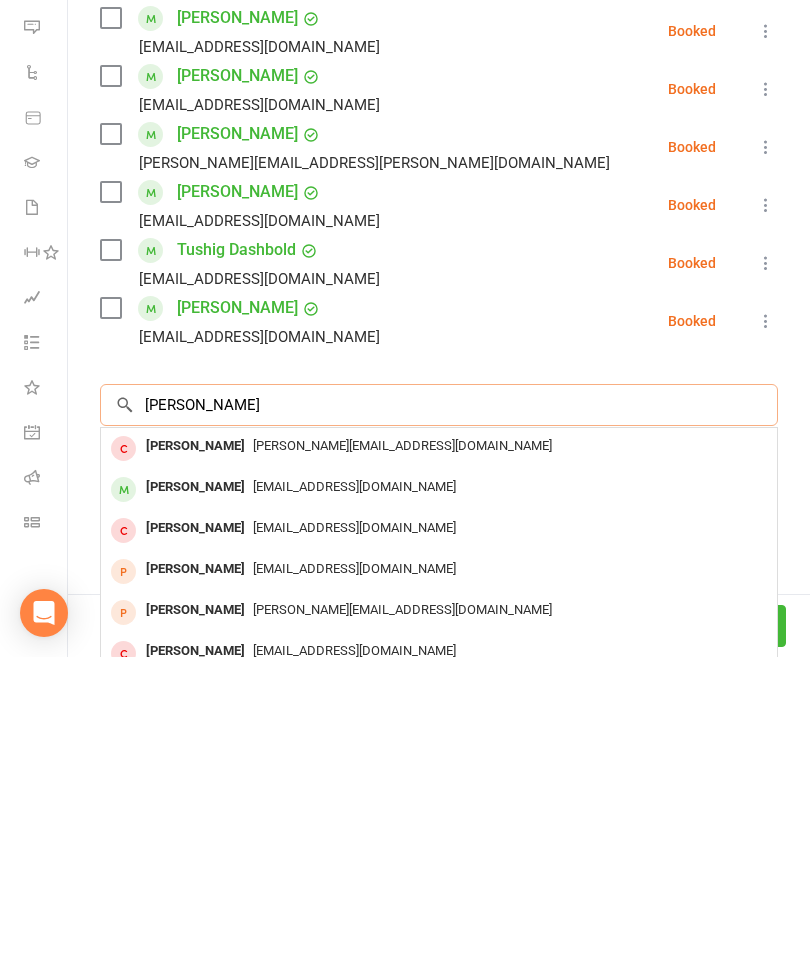 type on "[PERSON_NAME]" 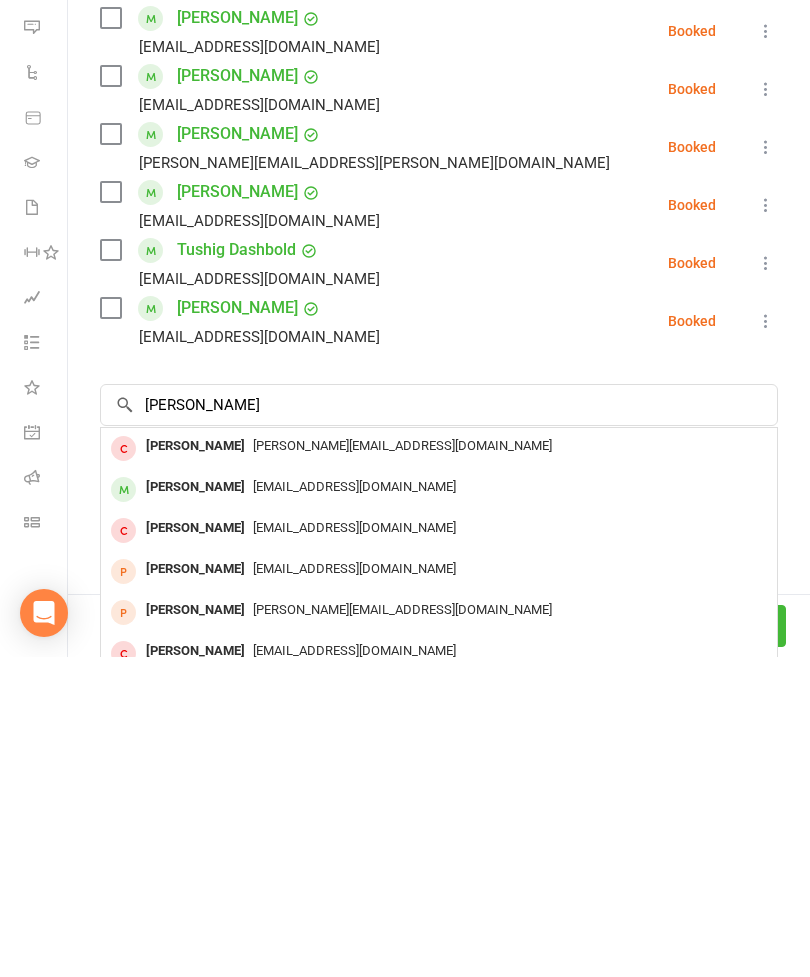 click on "[PERSON_NAME][EMAIL_ADDRESS][DOMAIN_NAME]" at bounding box center (439, 766) 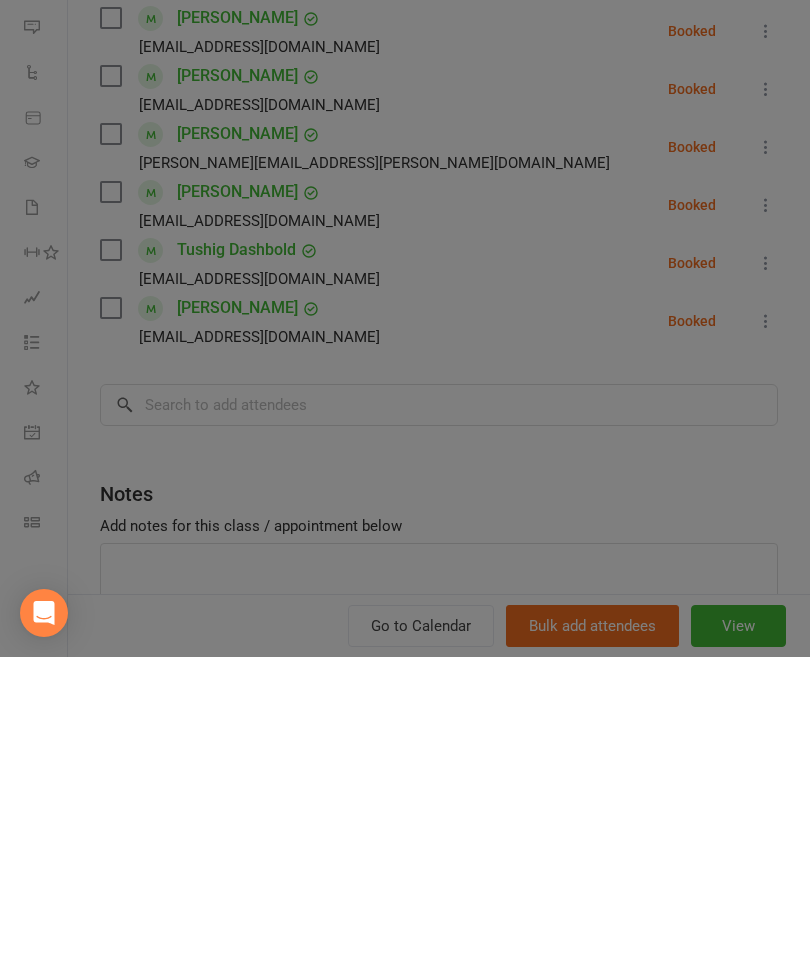 scroll, scrollTop: 2346, scrollLeft: 0, axis: vertical 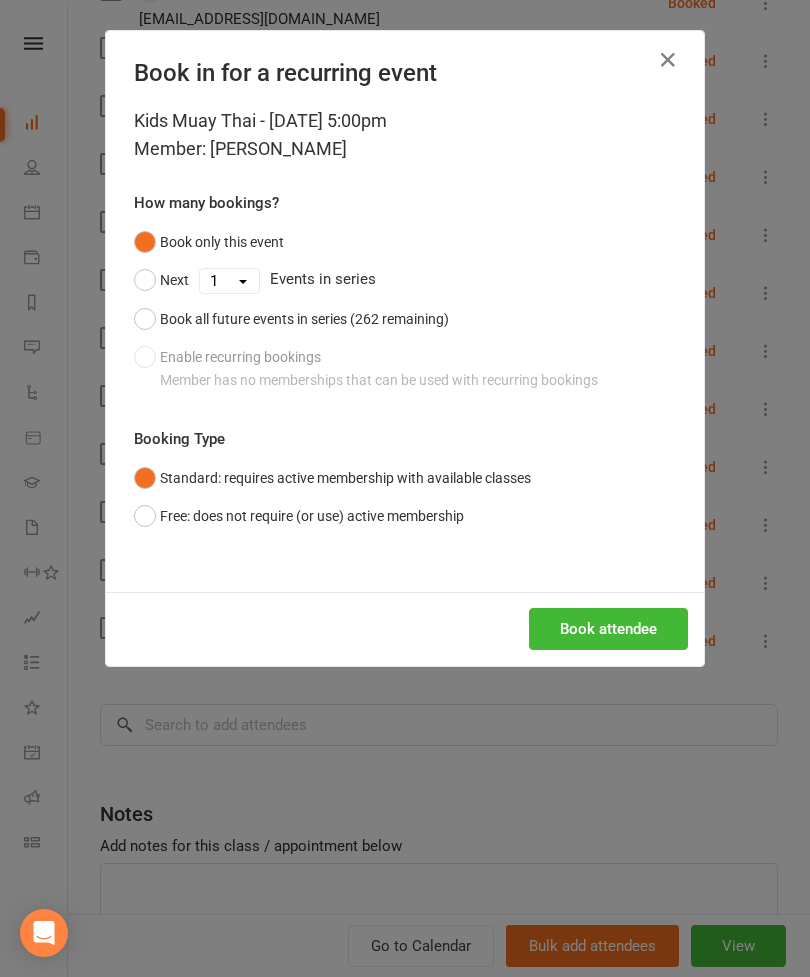 click on "Book in for a recurring event Kids Muay Thai - [DATE] 5:00pm Member: [PERSON_NAME] How many bookings? Book only this event Next 1 2 3 4 5 6 7 8 9 10 11 12 13 14 15 16 17 18 19 20 21 22 23 24 25 26 27 28 29 30 31 32 33 34 35 36 37 38 39 40 41 42 43 44 45 46 47 48 49 50 51 52 53 54 55 56 57 58 59 60 61 62 63 64 65 66 67 68 69 70 71 72 73 74 75 76 77 78 79 80 81 82 83 84 85 86 87 88 89 90 91 92 93 94 95 96 97 98 99 100 101 102 103 104 105 106 107 108 109 110 111 112 113 114 115 116 117 118 119 120 121 122 123 124 125 126 127 128 129 130 131 132 133 134 135 136 137 138 139 140 141 142 143 144 145 146 147 148 149 150 151 152 153 154 155 156 157 158 159 160 161 162 163 164 165 166 167 168 169 170 171 172 173 174 175 176 177 178 179 180 181 182 183 184 185 186 187 188 189 190 191 192 193 194 195 196 197 198 199 200 201 202 203 204 205 206 207 208 209 210 211 212 213 214 215 216 217 218 219 220 221 222 223 224 225 226 227 228 229 230 231 232 233 234 235 236 237 238 239 240 241 242 243 244 245 246 247 248" at bounding box center [405, 488] 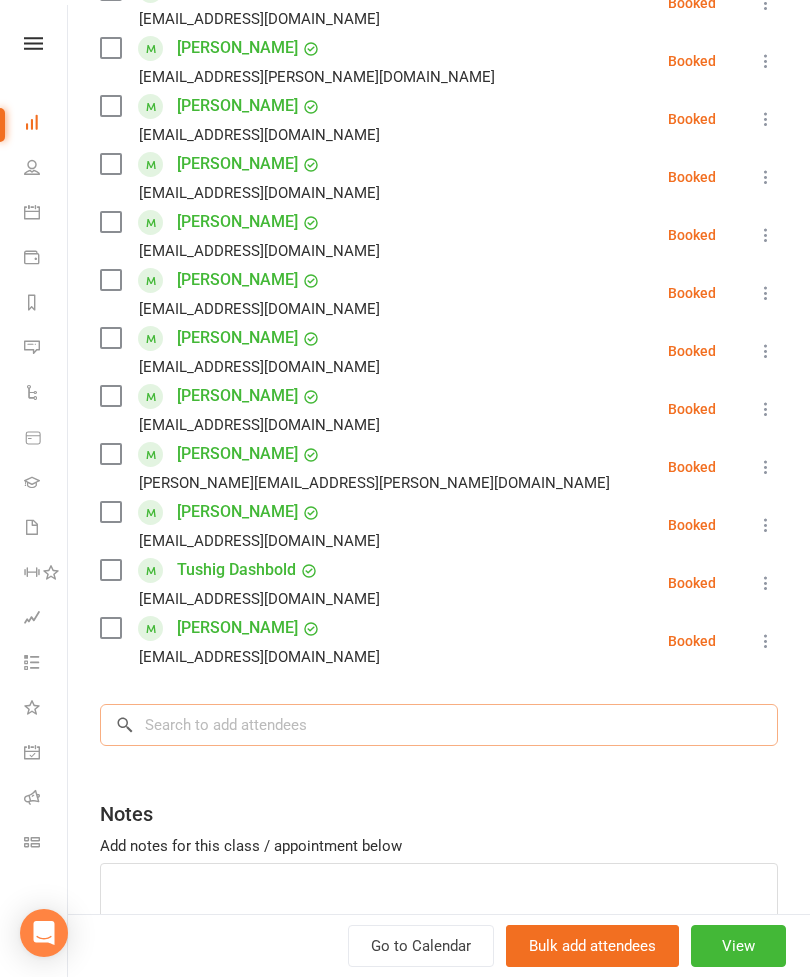 click at bounding box center (439, 725) 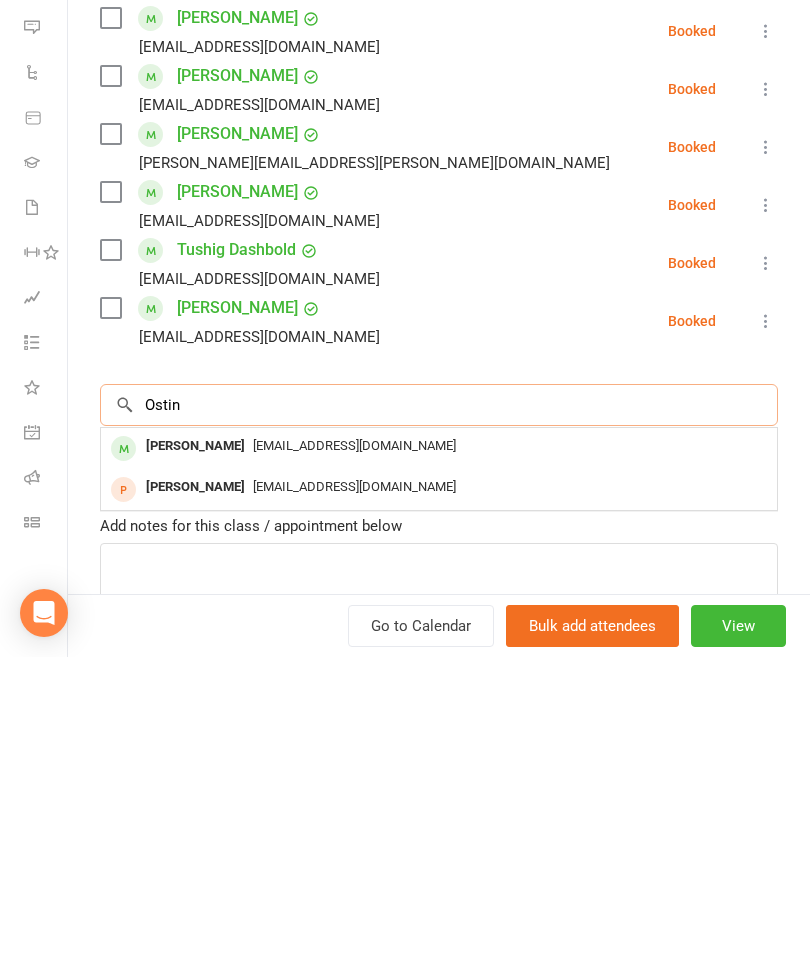 type on "Ostin" 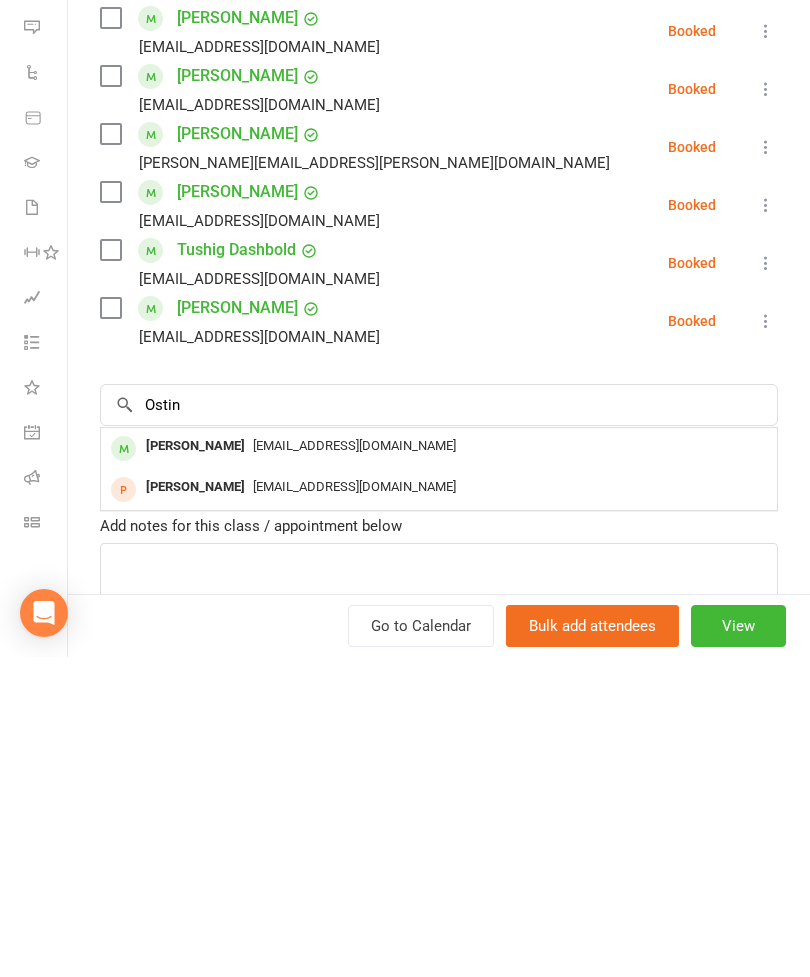click on "[EMAIL_ADDRESS][DOMAIN_NAME]" at bounding box center (439, 766) 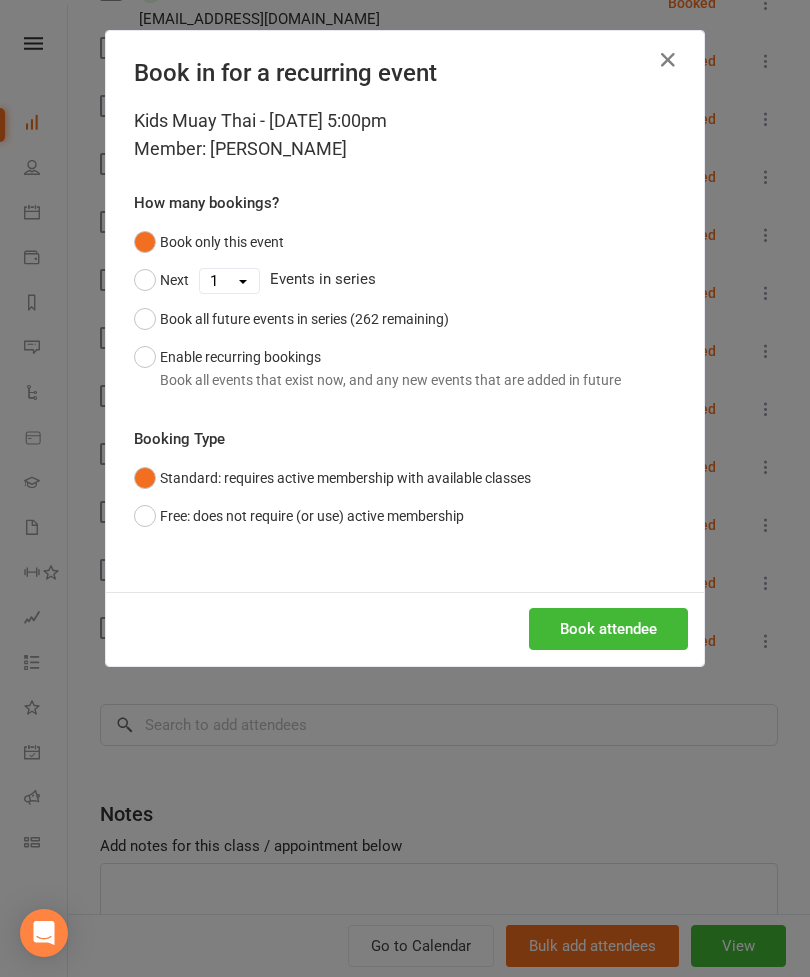 click on "Book attendee" at bounding box center [608, 629] 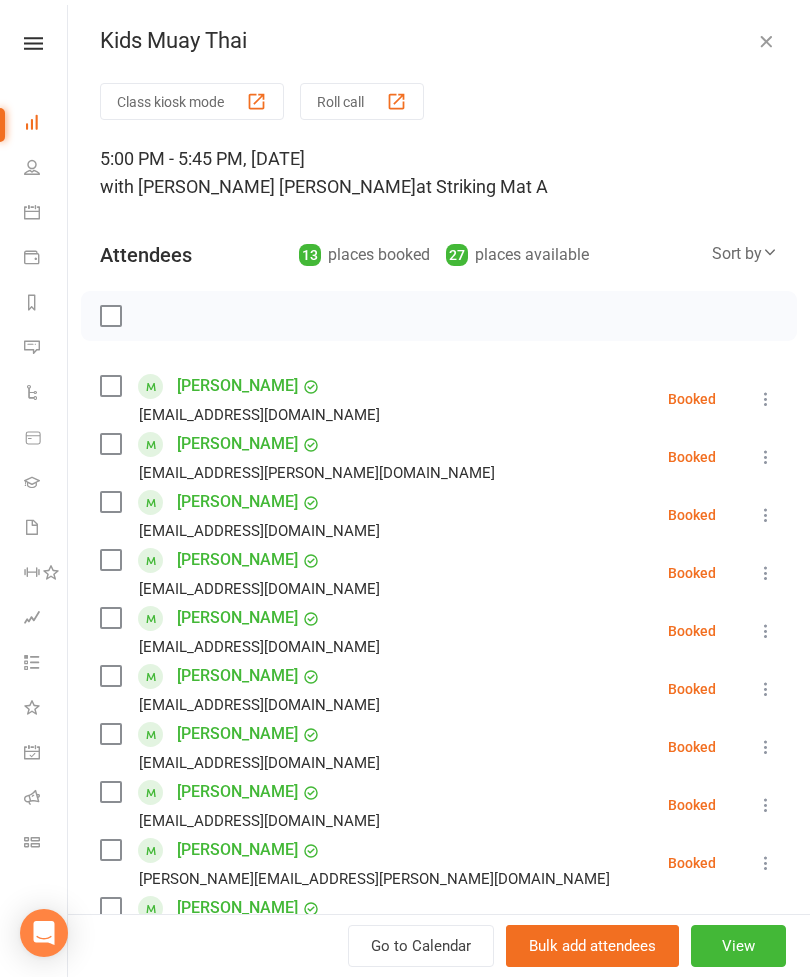 scroll, scrollTop: 0, scrollLeft: 0, axis: both 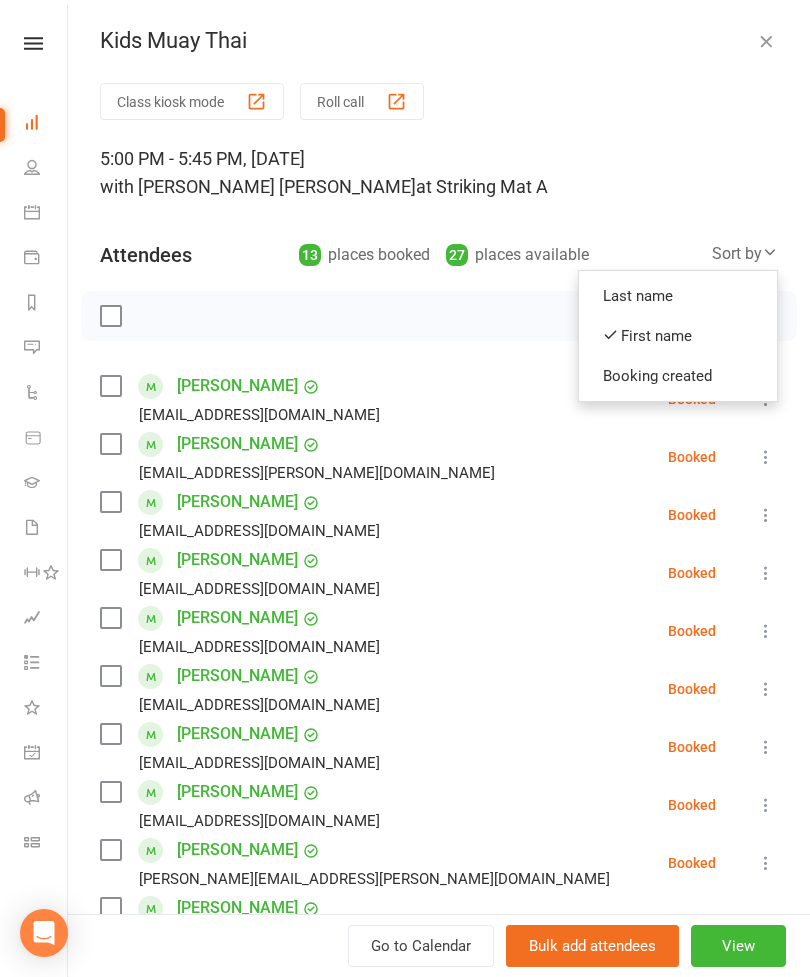 click on "First name" at bounding box center (678, 336) 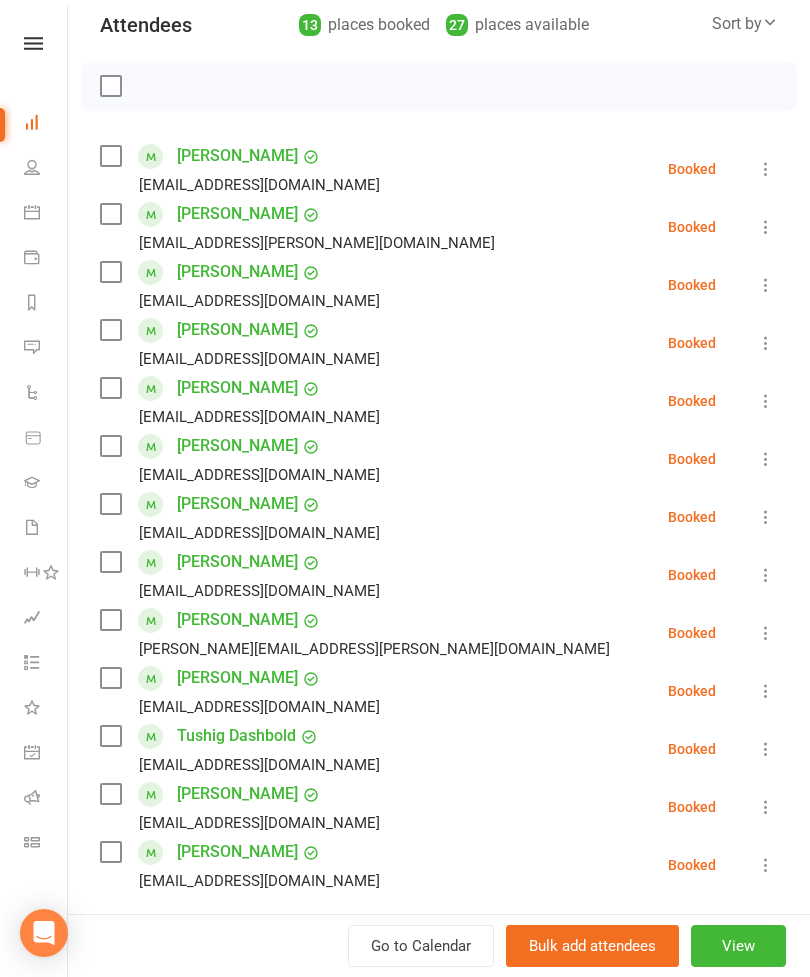 scroll, scrollTop: 229, scrollLeft: 0, axis: vertical 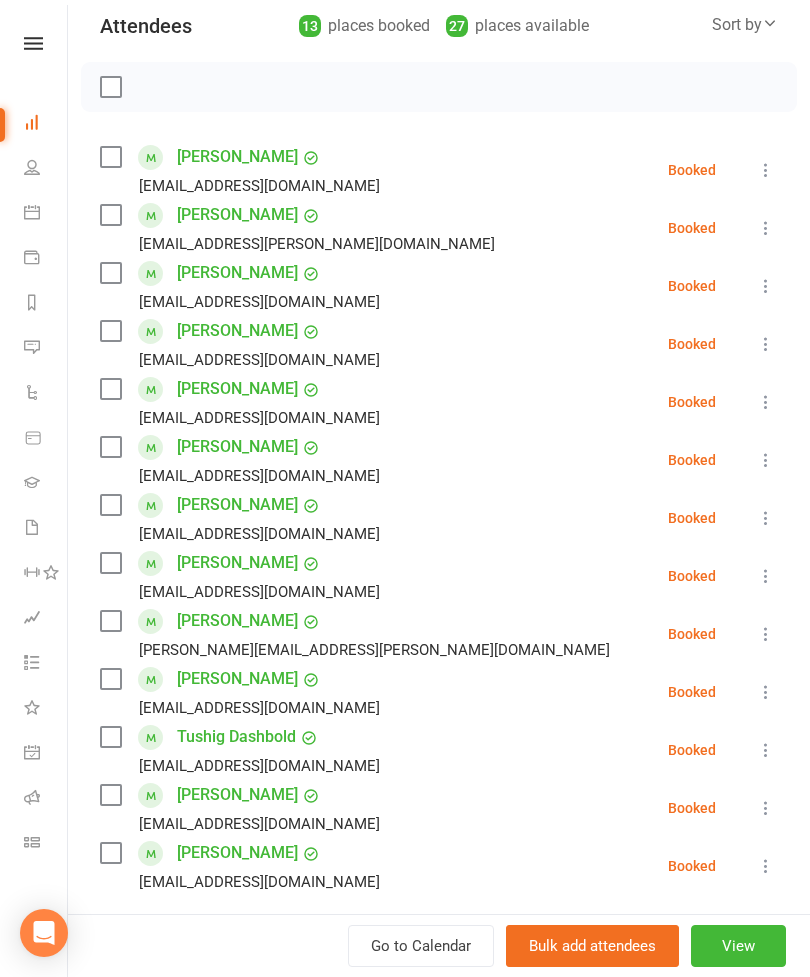 click at bounding box center [110, 157] 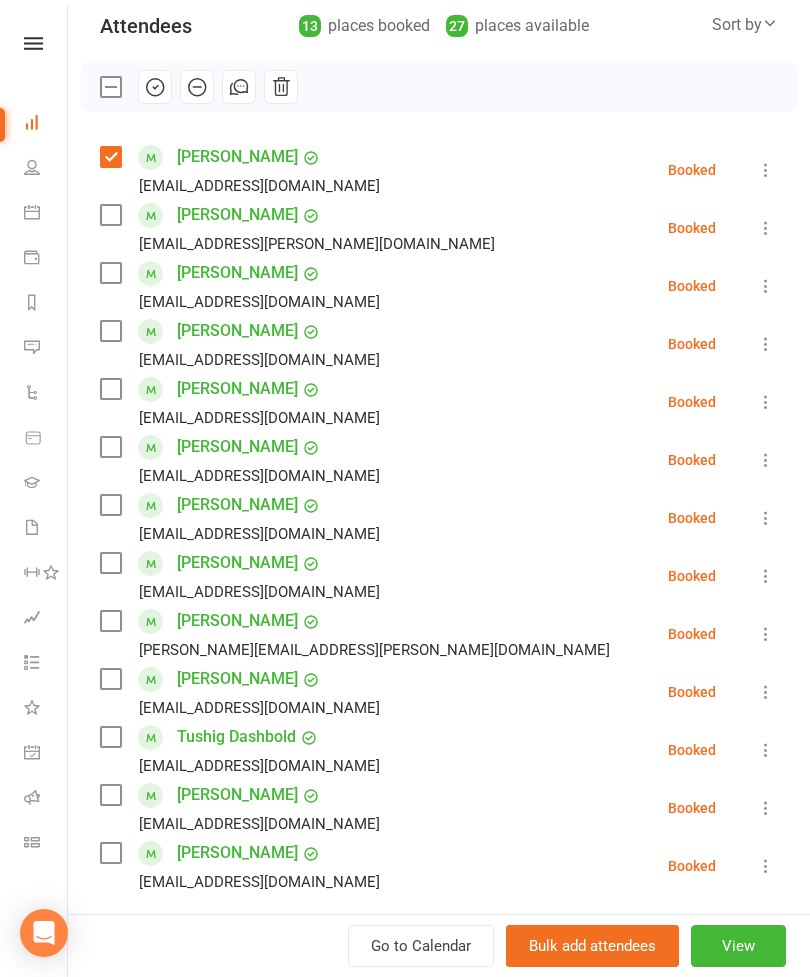 click at bounding box center [110, 389] 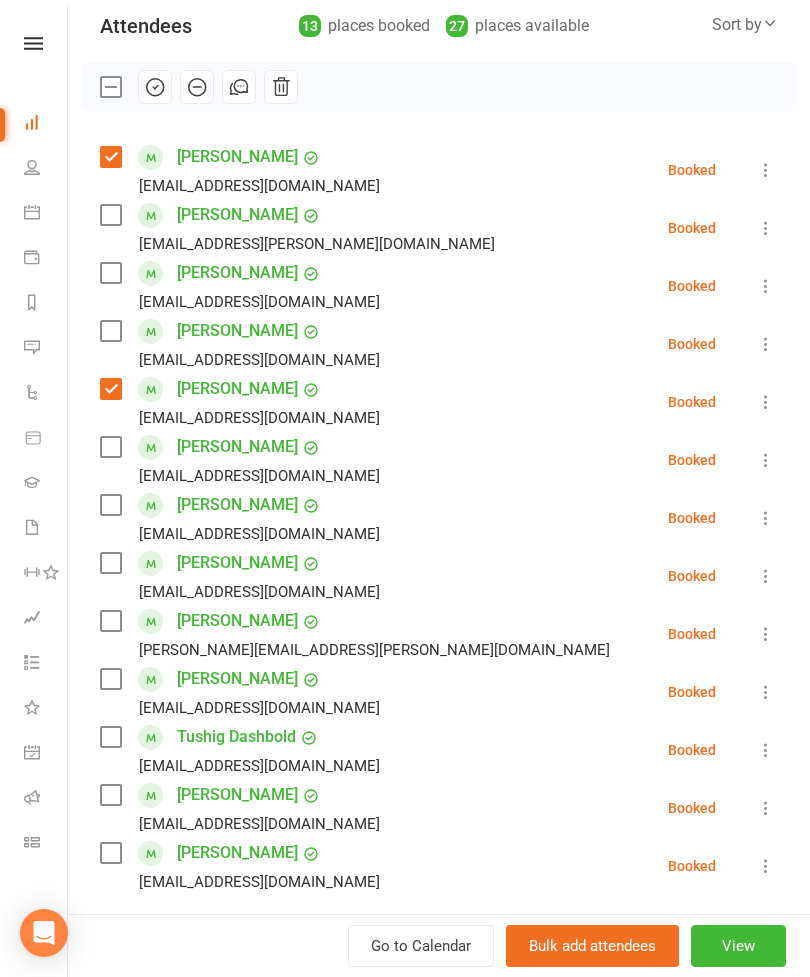 click at bounding box center (110, 447) 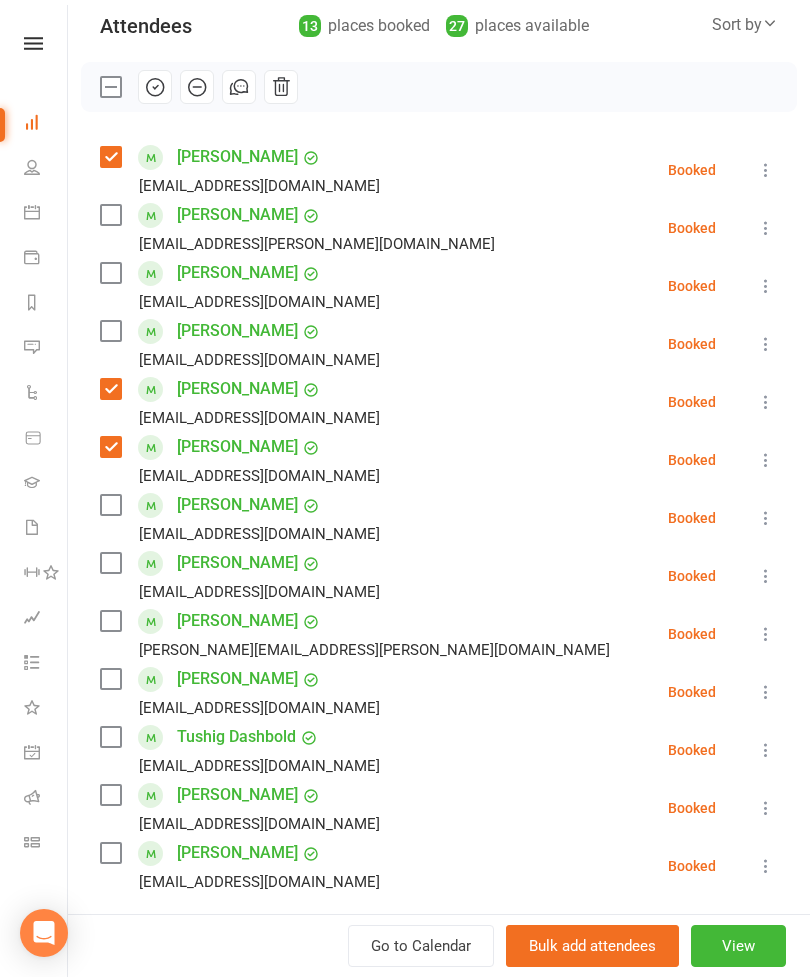click at bounding box center [110, 215] 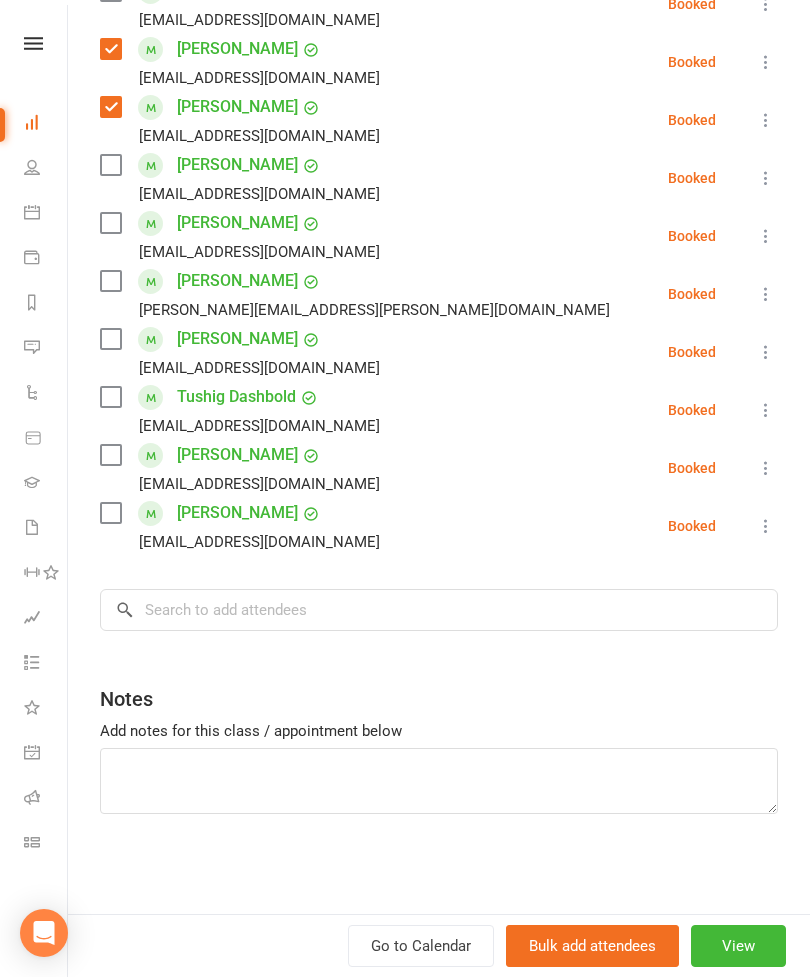 scroll, scrollTop: 569, scrollLeft: 0, axis: vertical 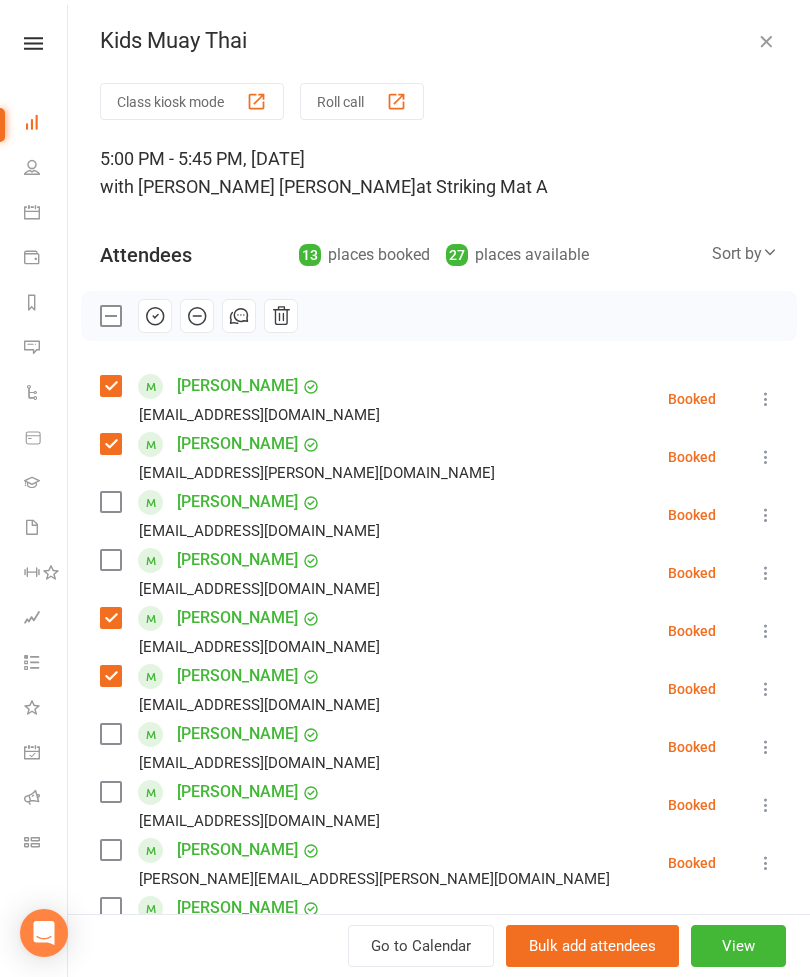 click at bounding box center [766, 41] 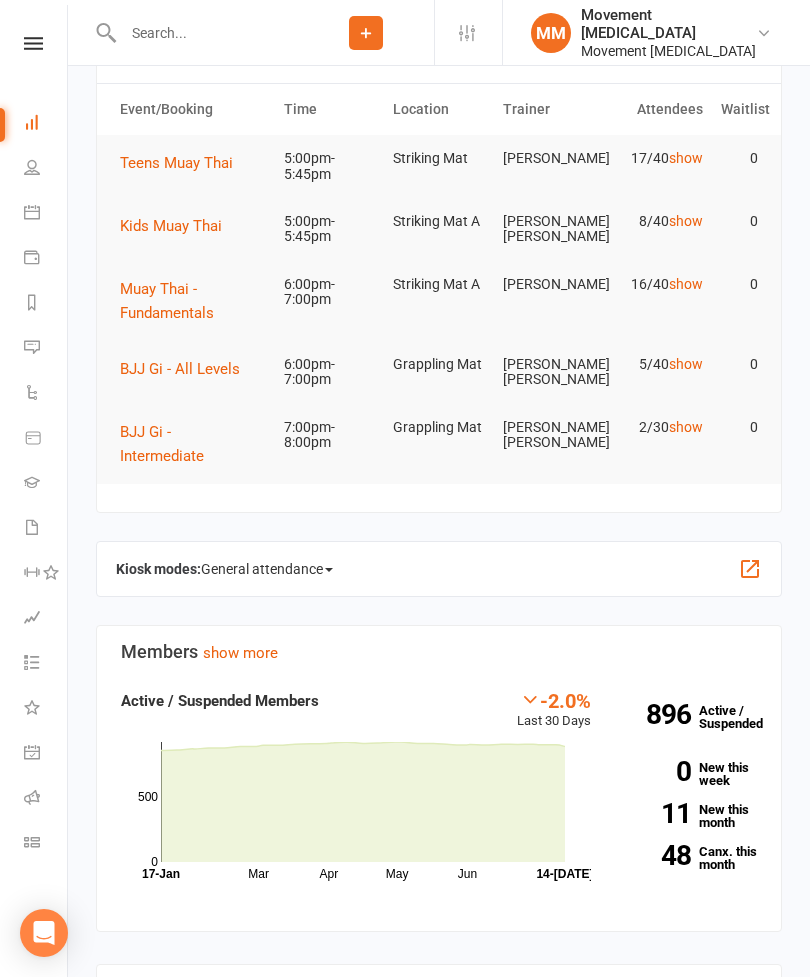 scroll, scrollTop: 0, scrollLeft: 0, axis: both 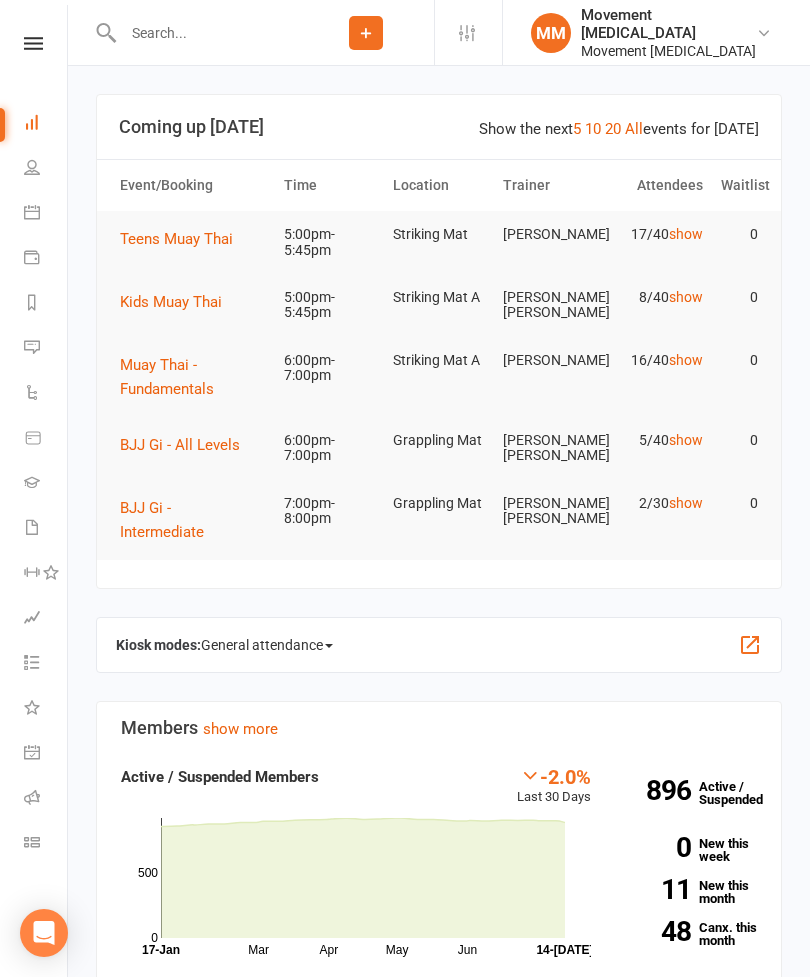 click on "Kids Muay Thai" at bounding box center [171, 302] 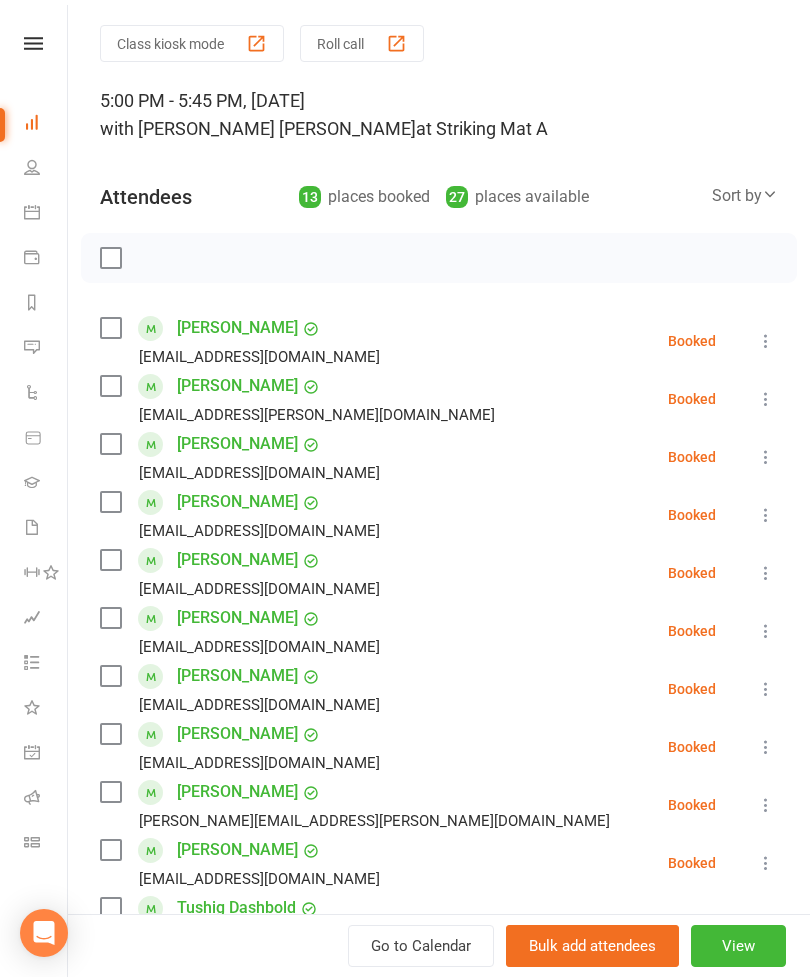 scroll, scrollTop: 77, scrollLeft: 0, axis: vertical 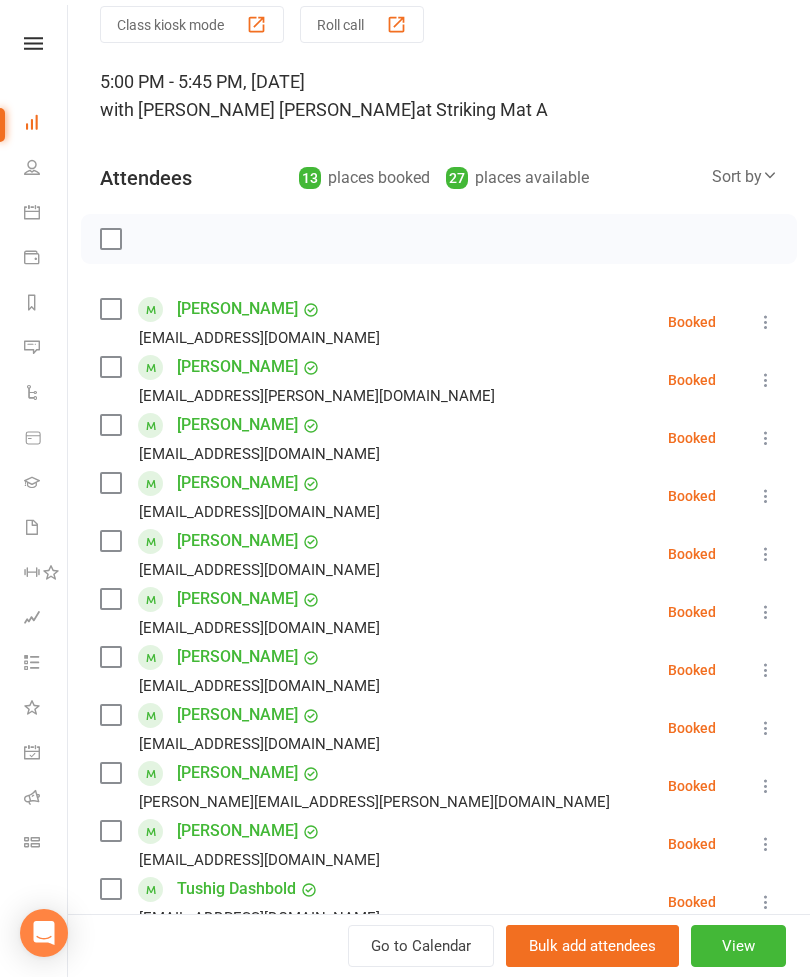 click at bounding box center (110, 599) 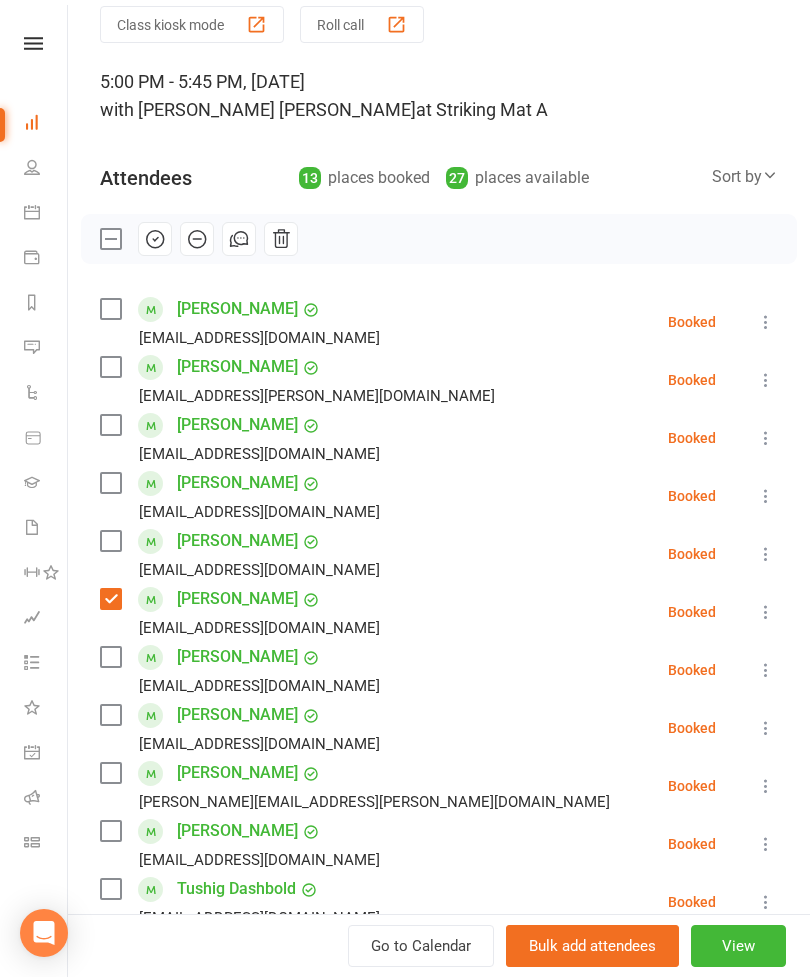 click at bounding box center [110, 541] 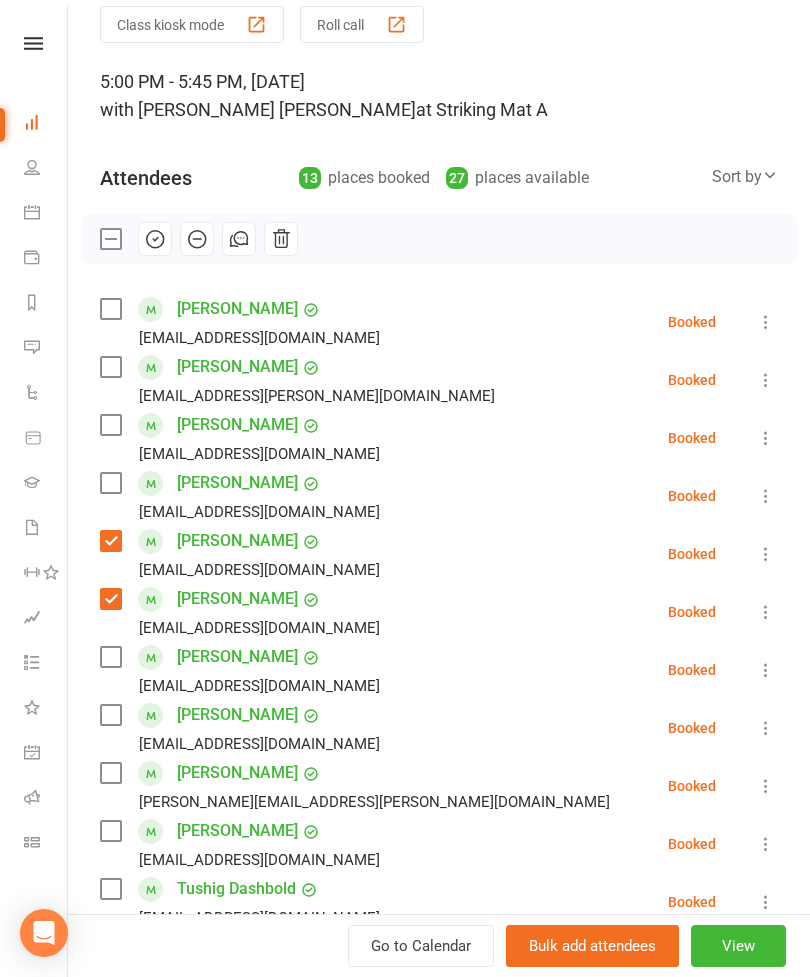 click at bounding box center (110, 425) 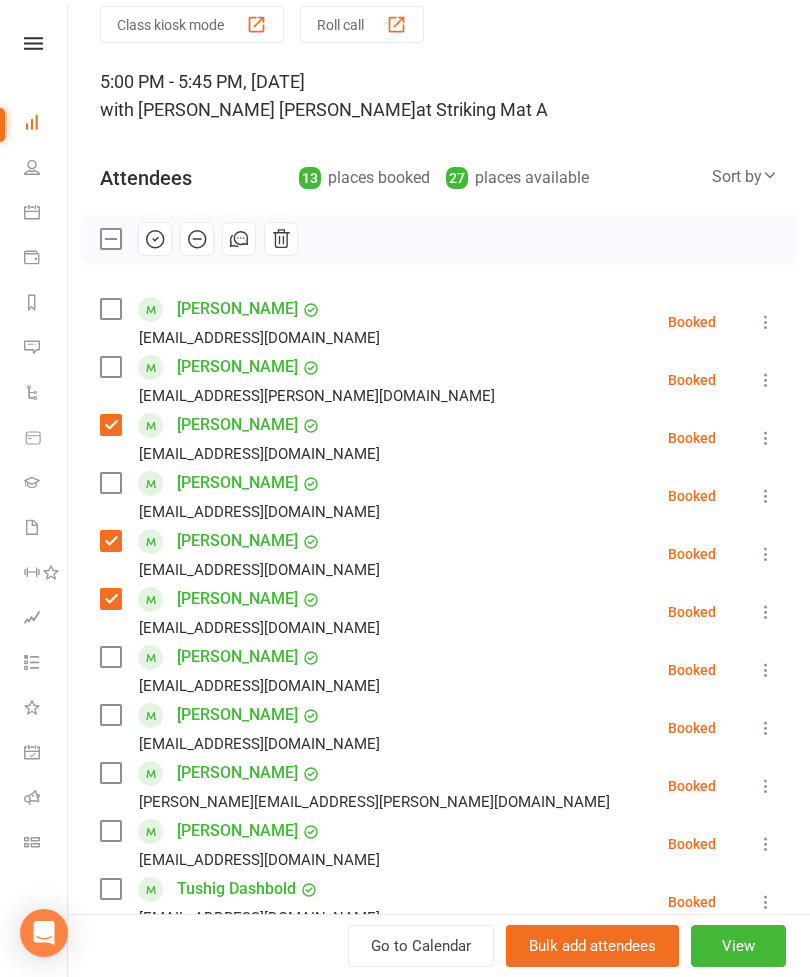 click at bounding box center [110, 483] 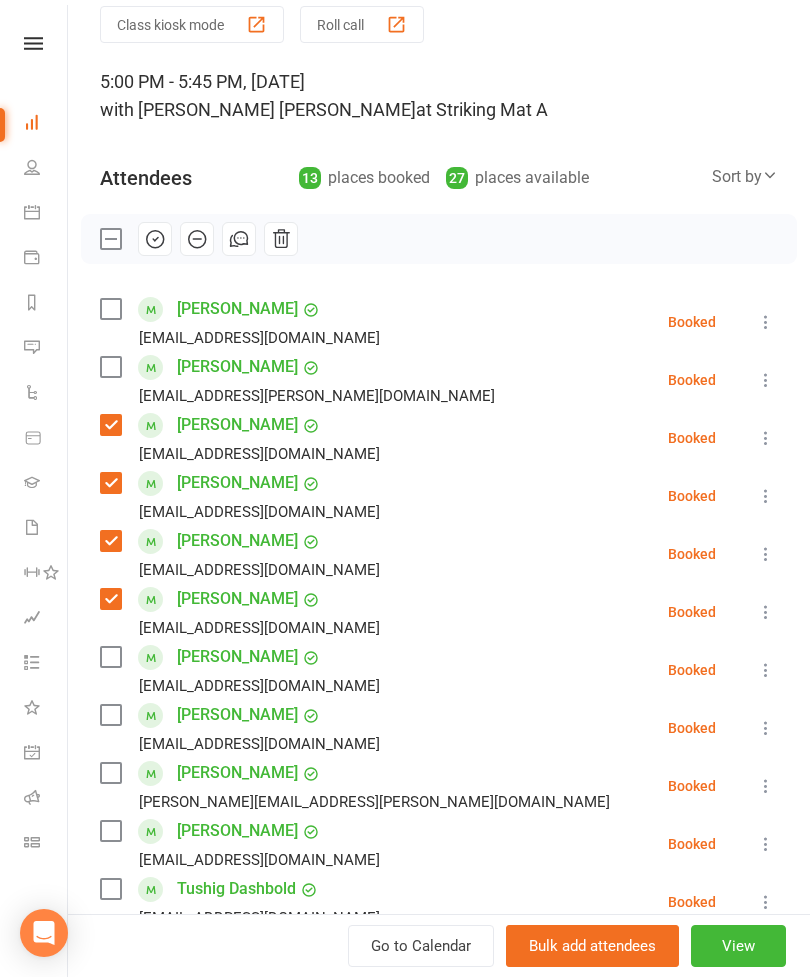 click at bounding box center [110, 367] 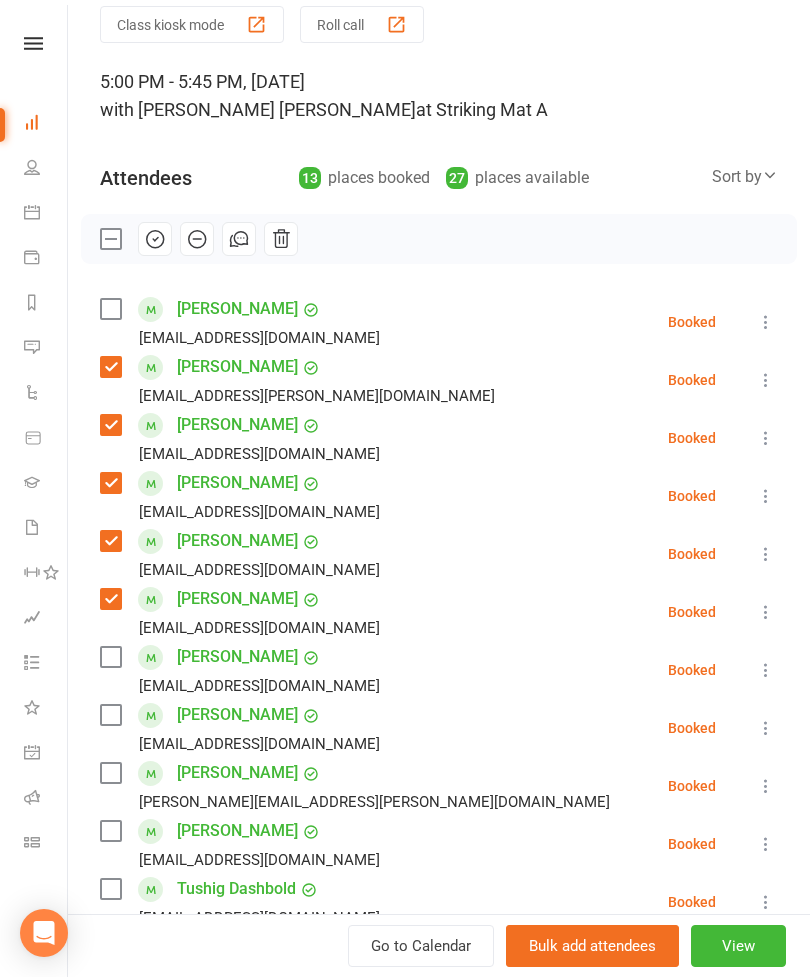 click at bounding box center [110, 309] 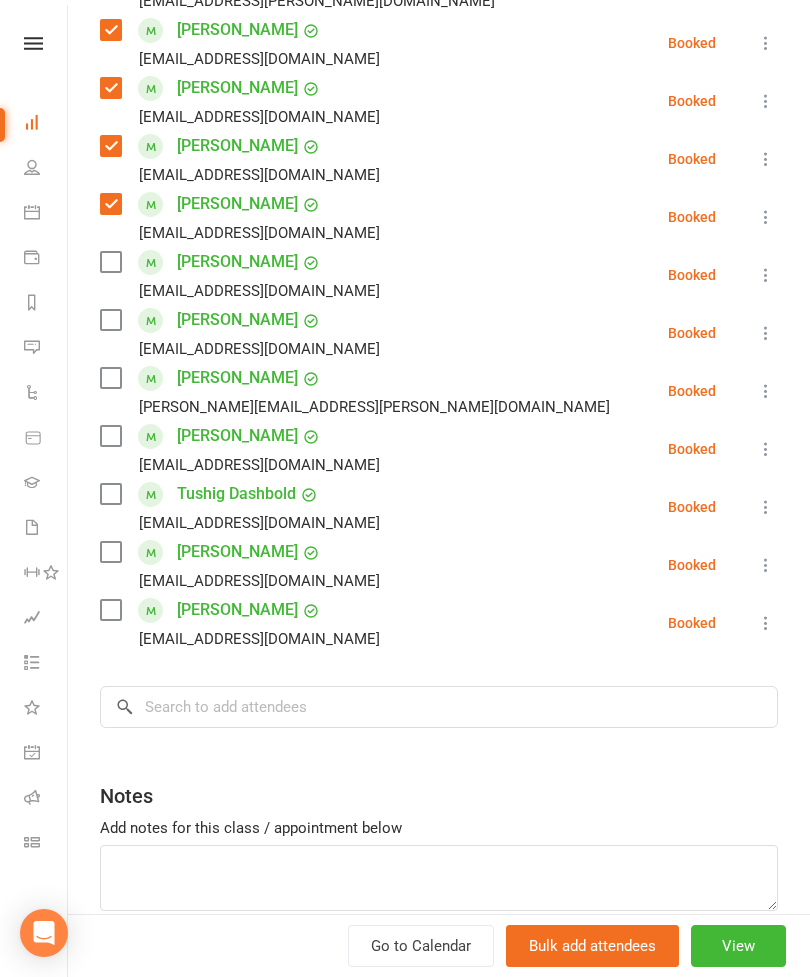 scroll, scrollTop: 509, scrollLeft: 0, axis: vertical 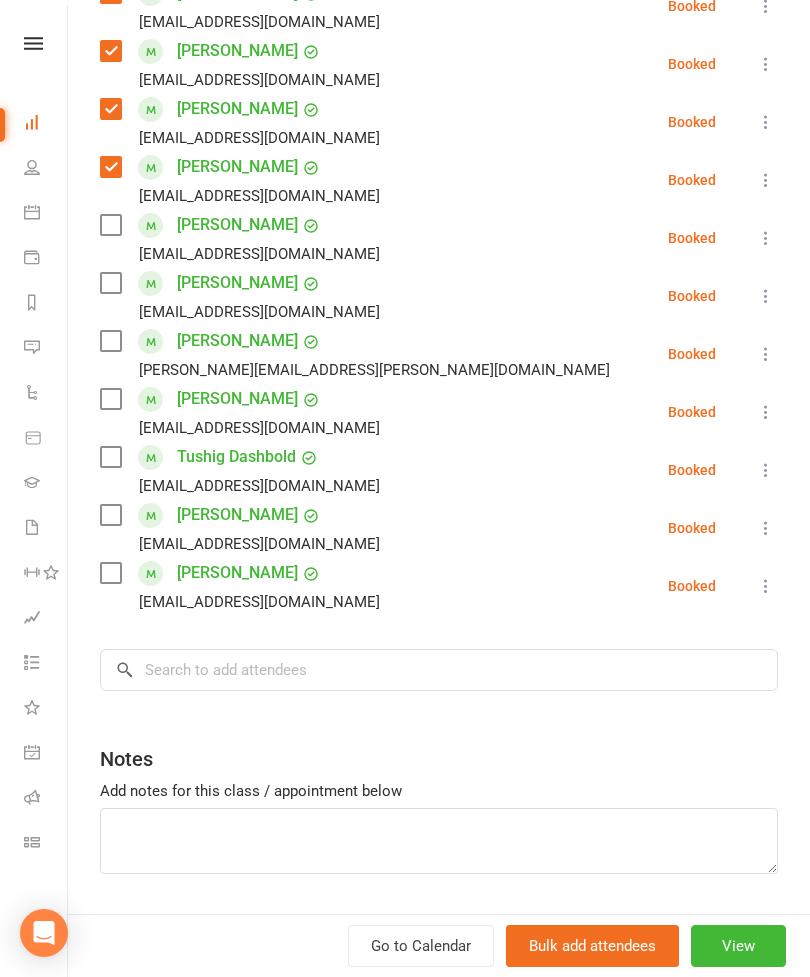 click at bounding box center (110, 399) 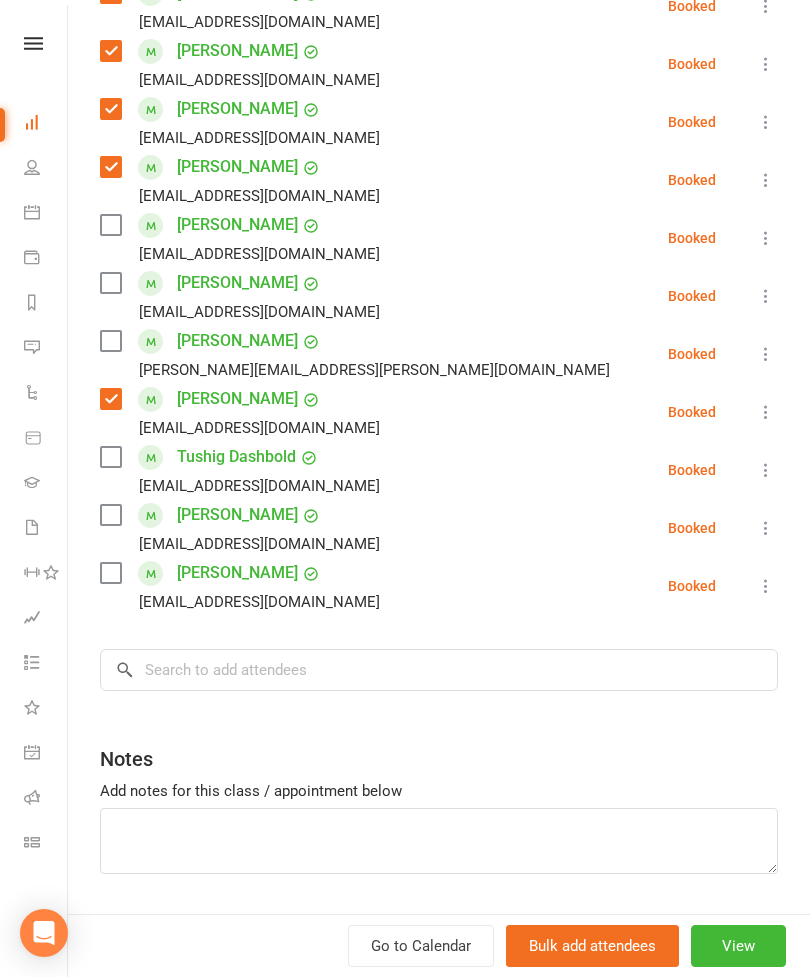 click at bounding box center (110, 515) 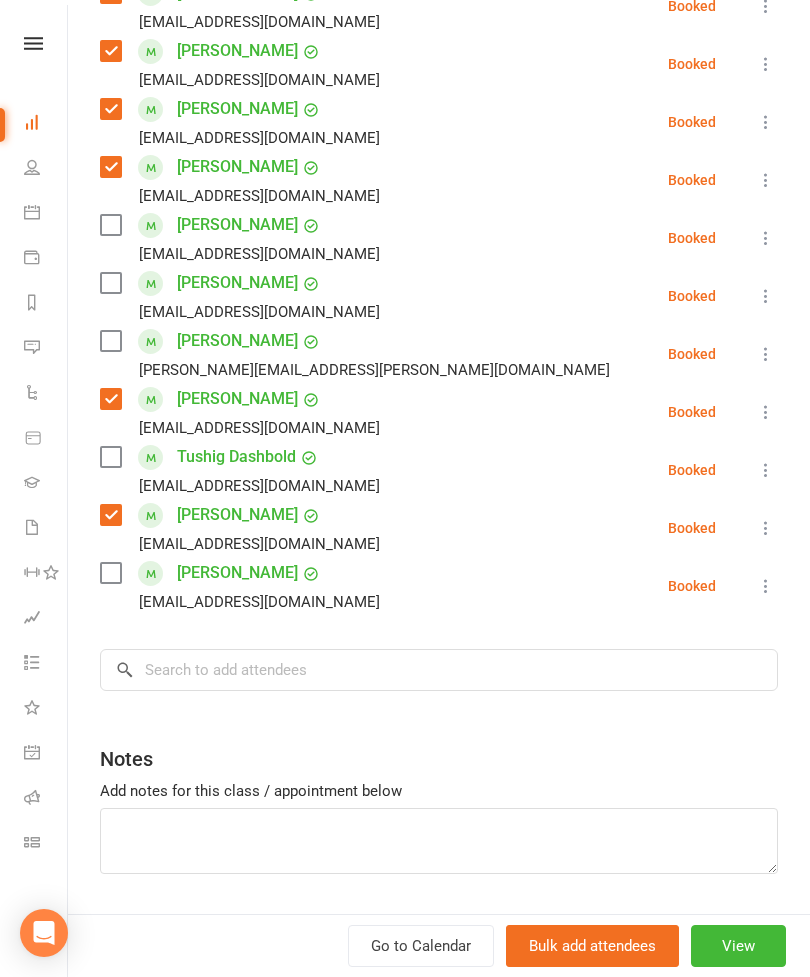 click at bounding box center [110, 573] 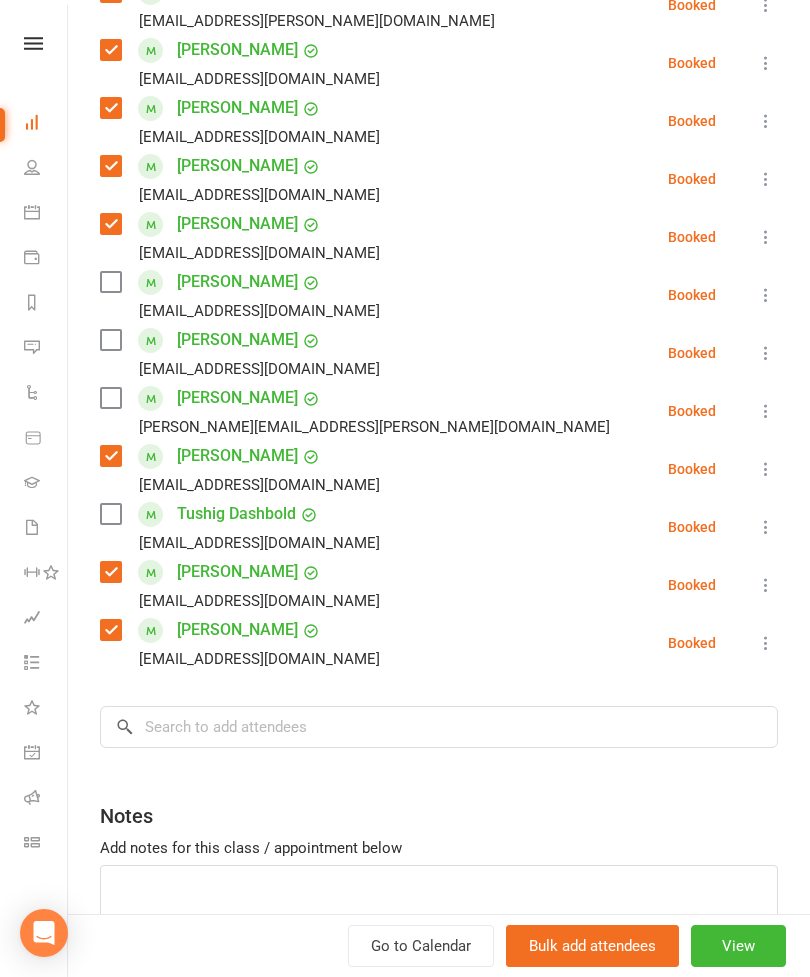 scroll, scrollTop: 445, scrollLeft: 0, axis: vertical 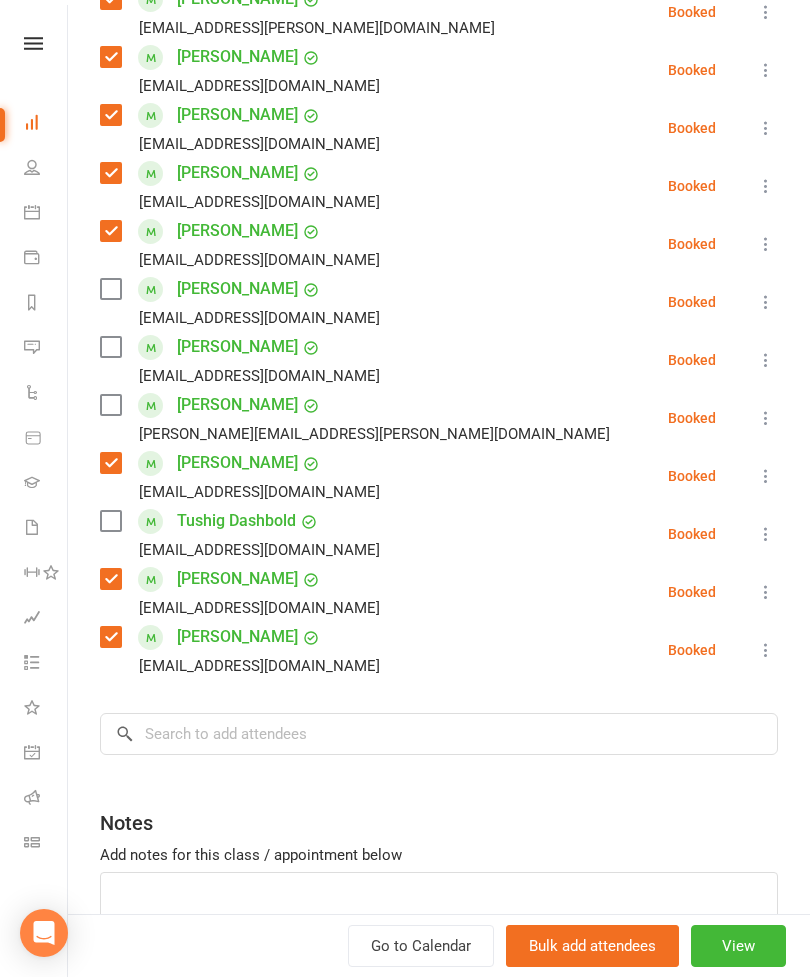 click at bounding box center (110, 289) 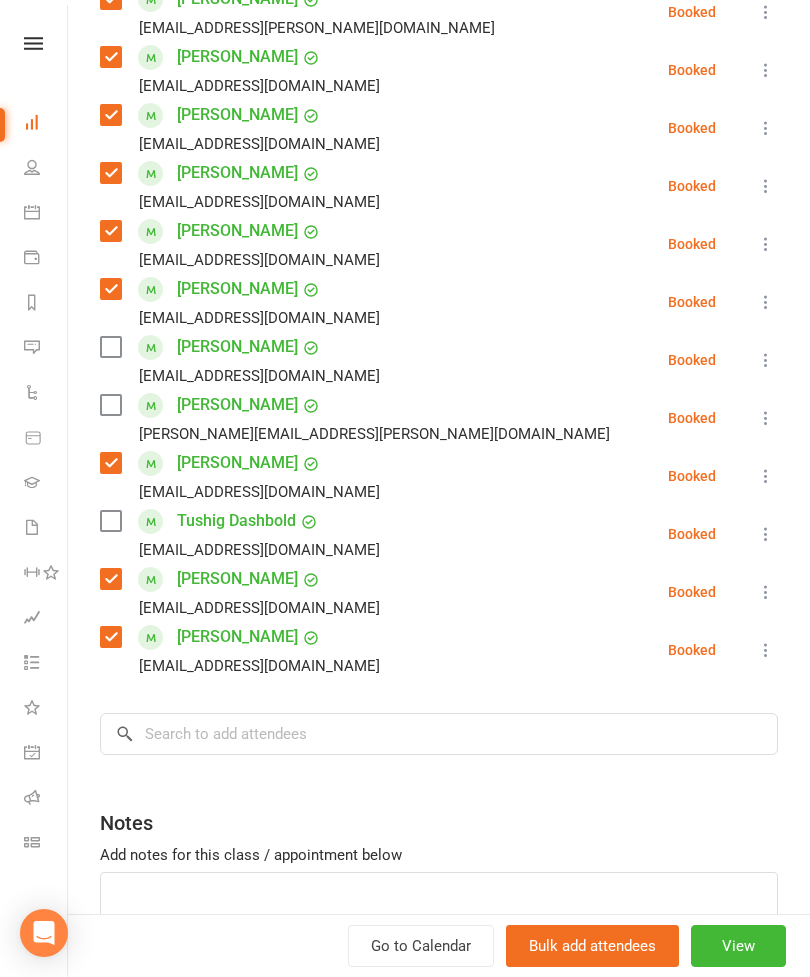 click at bounding box center (110, 347) 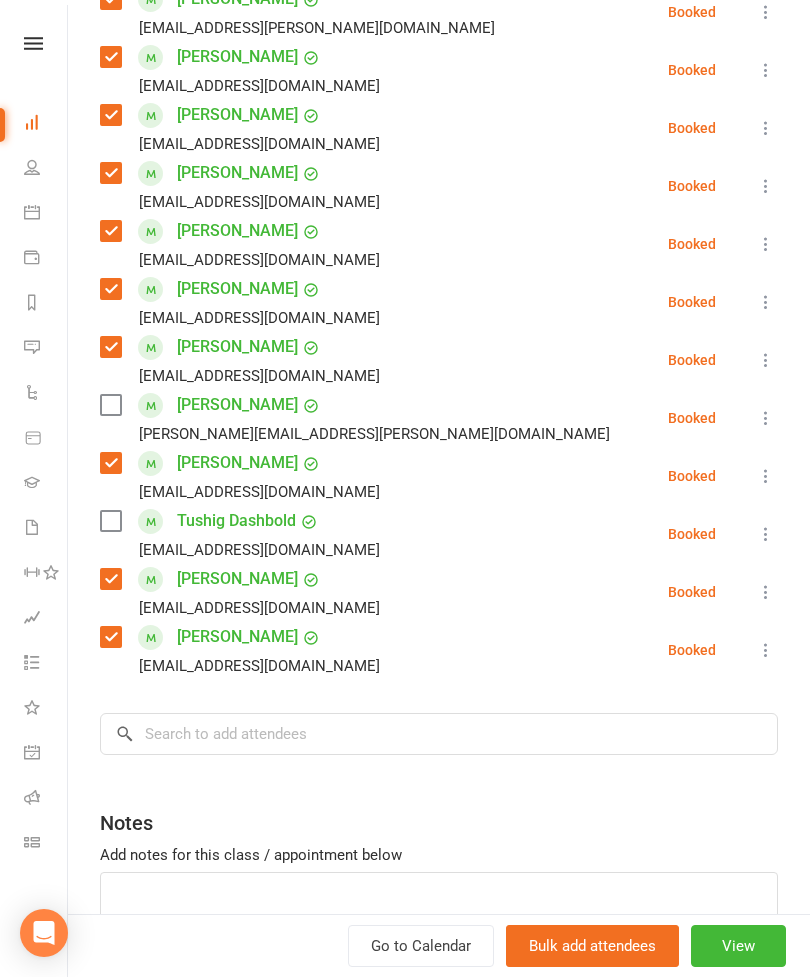click at bounding box center [110, 405] 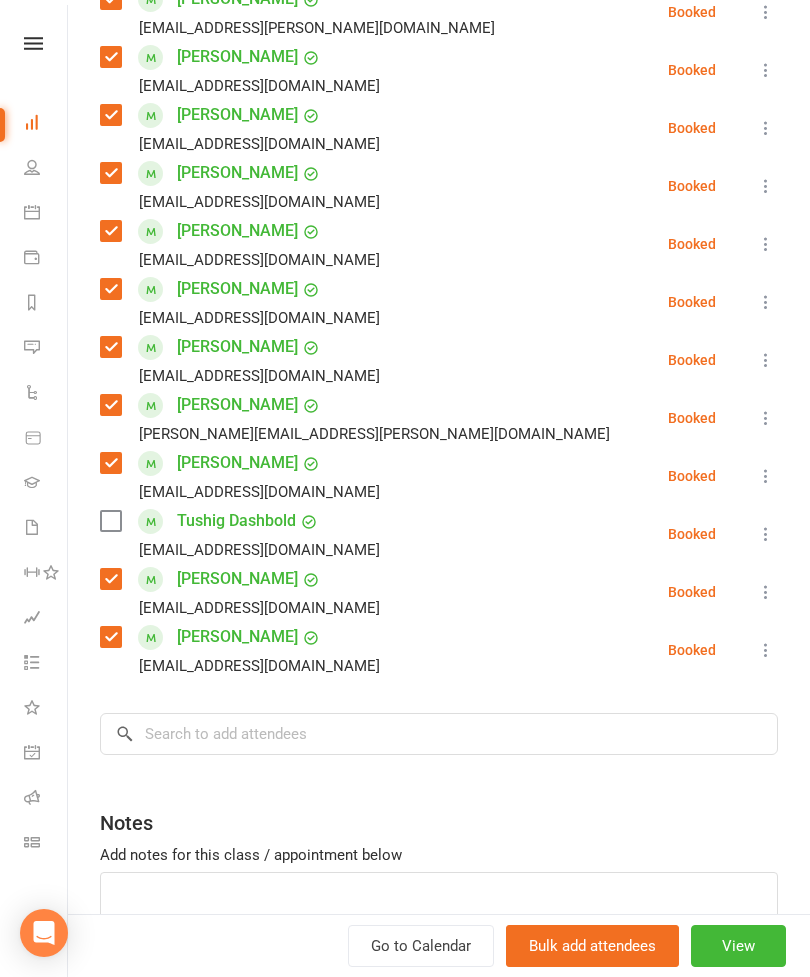 click at bounding box center [110, 521] 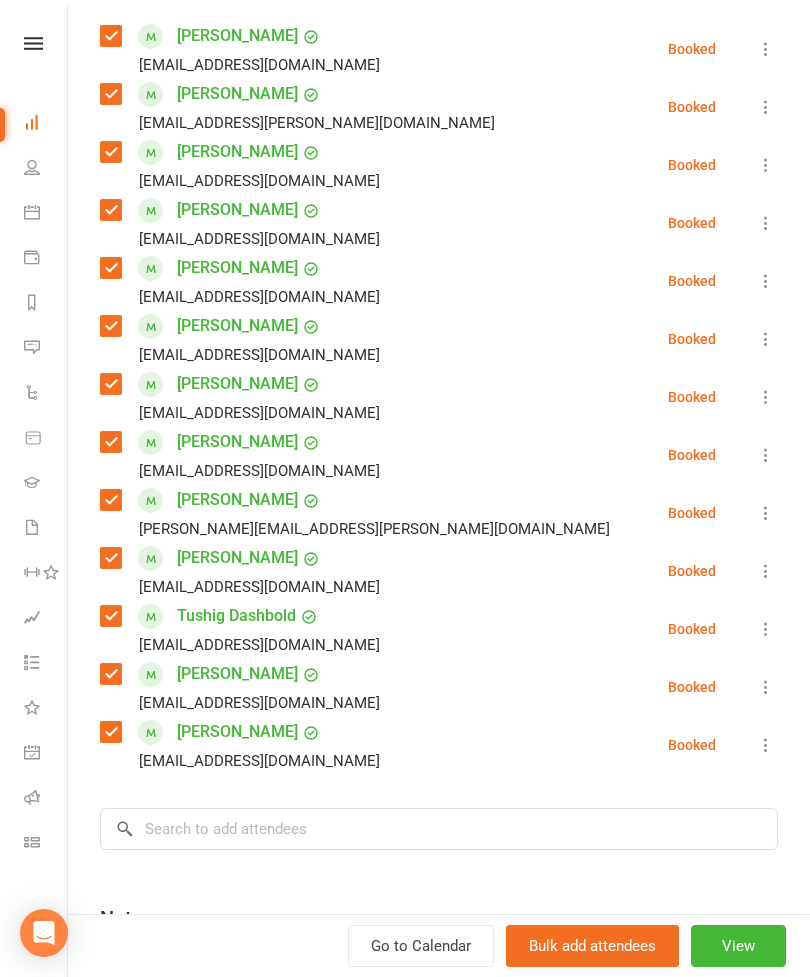 scroll, scrollTop: 349, scrollLeft: 0, axis: vertical 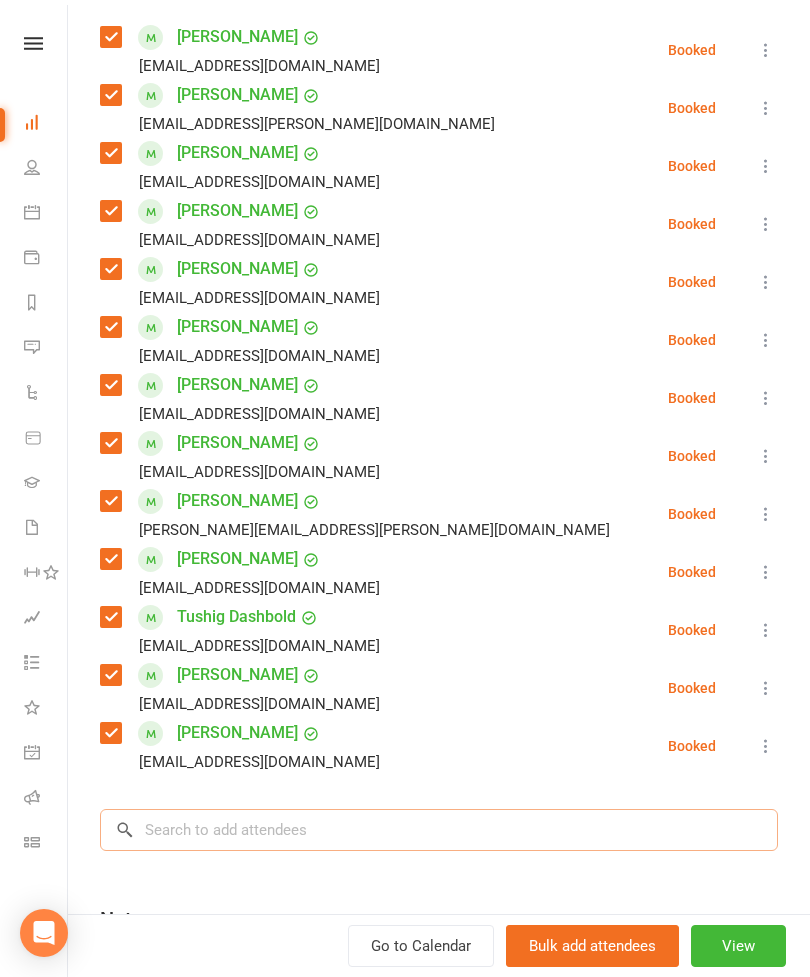 click at bounding box center (439, 830) 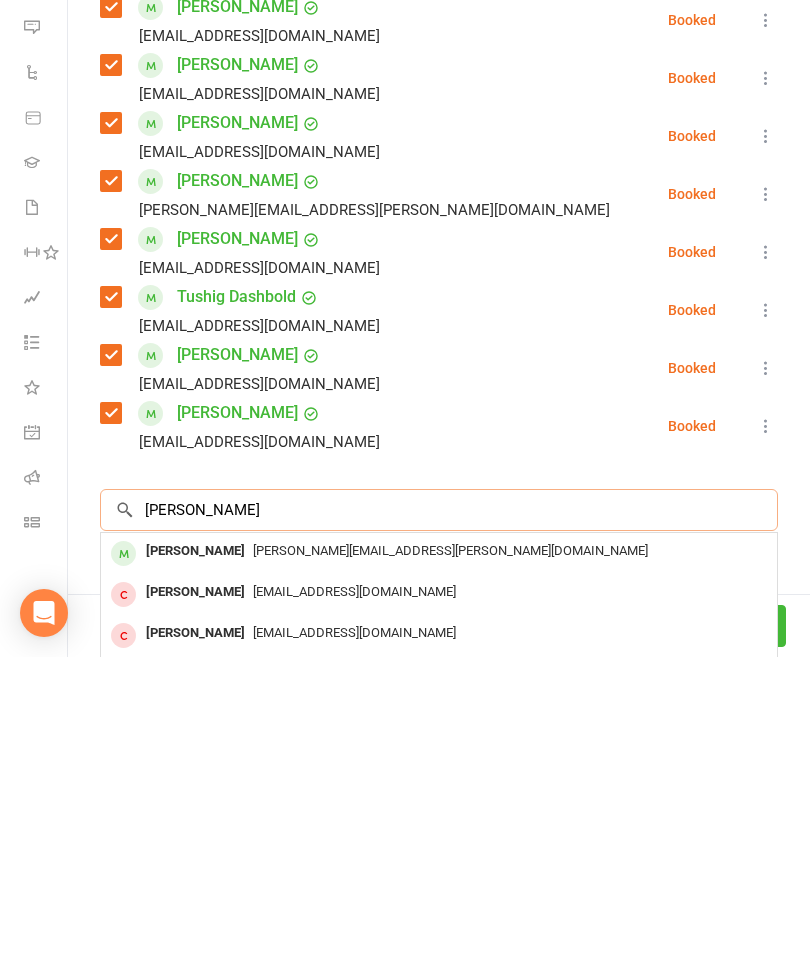 type on "[PERSON_NAME]" 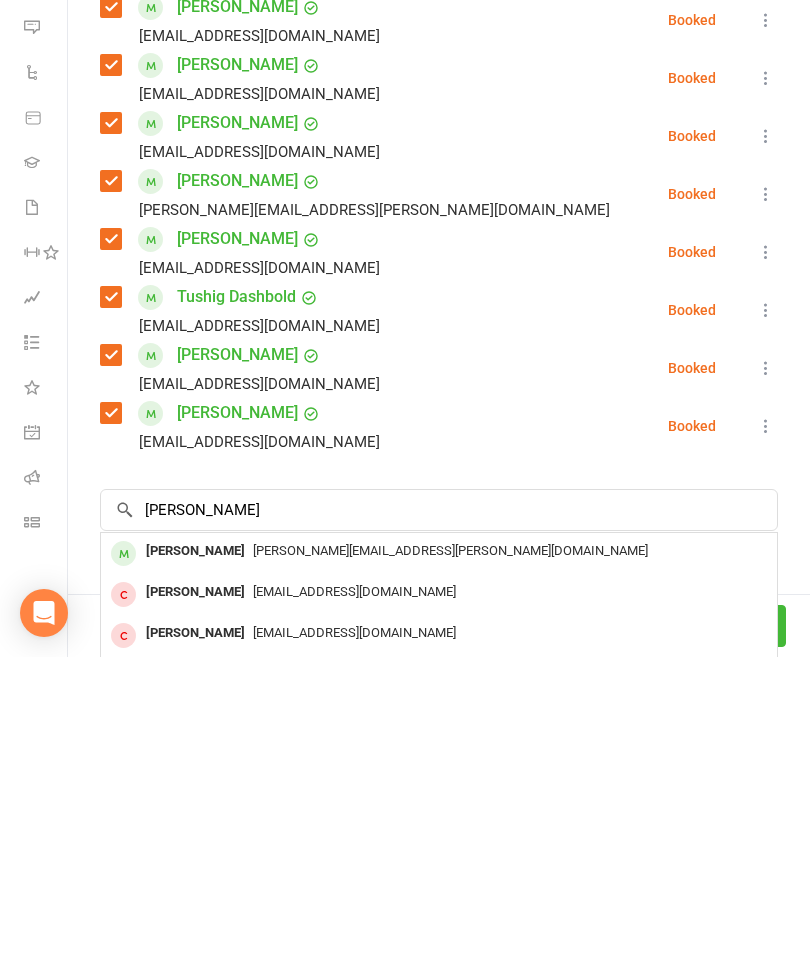 click on "[PERSON_NAME]" at bounding box center [195, 871] 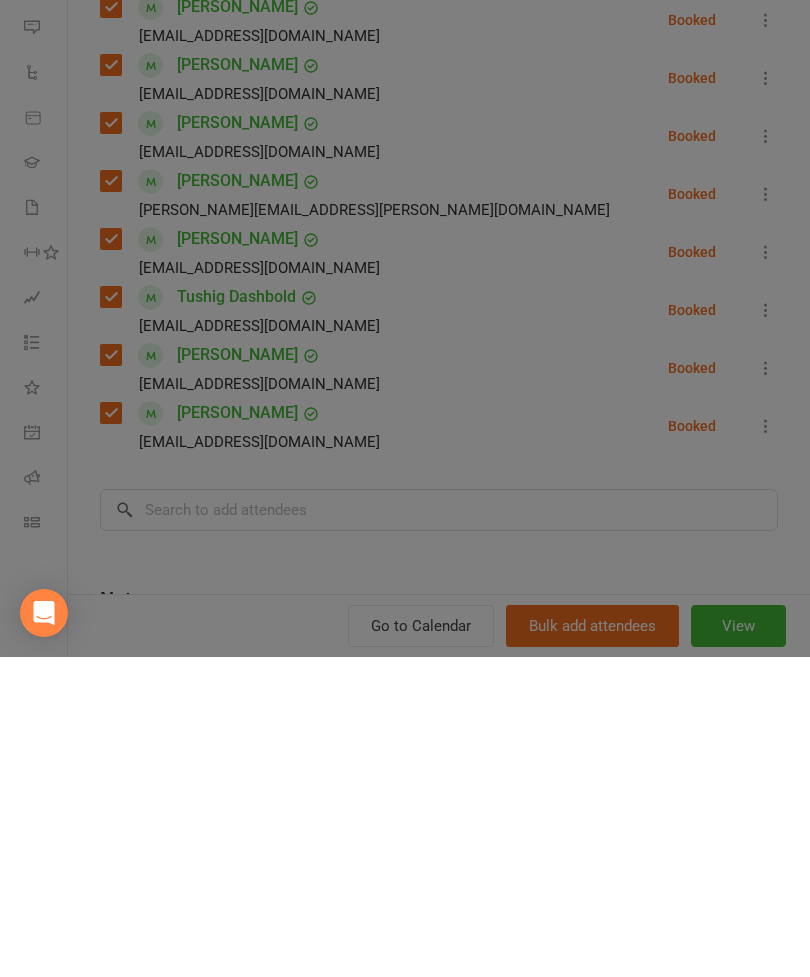 scroll, scrollTop: 502, scrollLeft: 0, axis: vertical 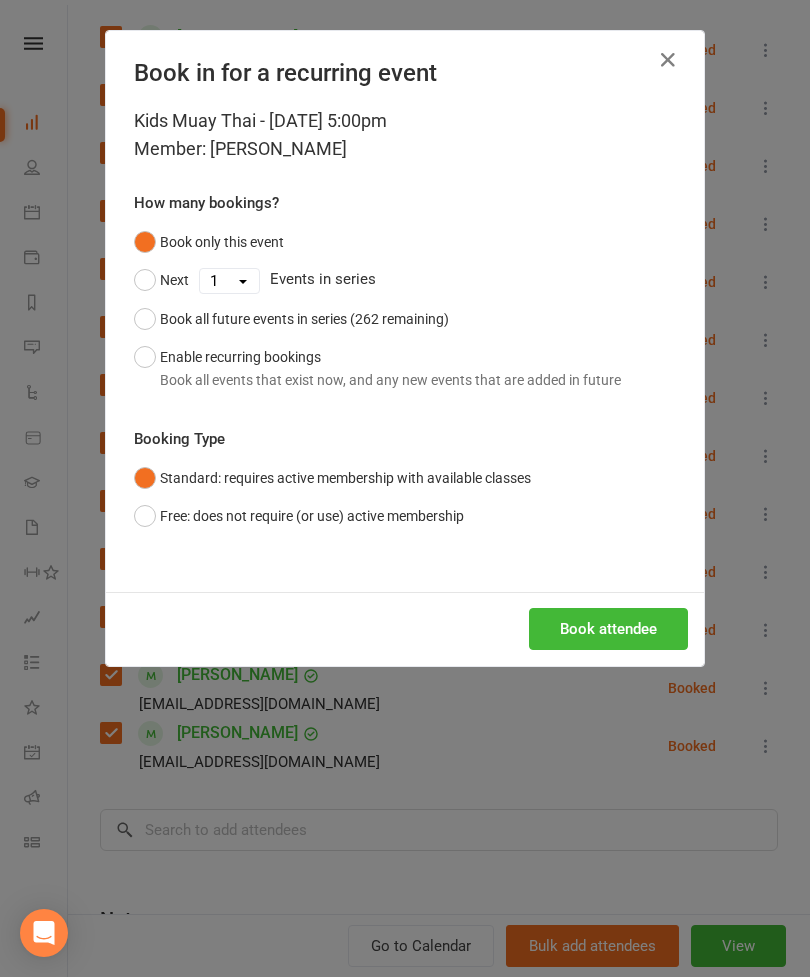 click on "Book attendee" at bounding box center (608, 629) 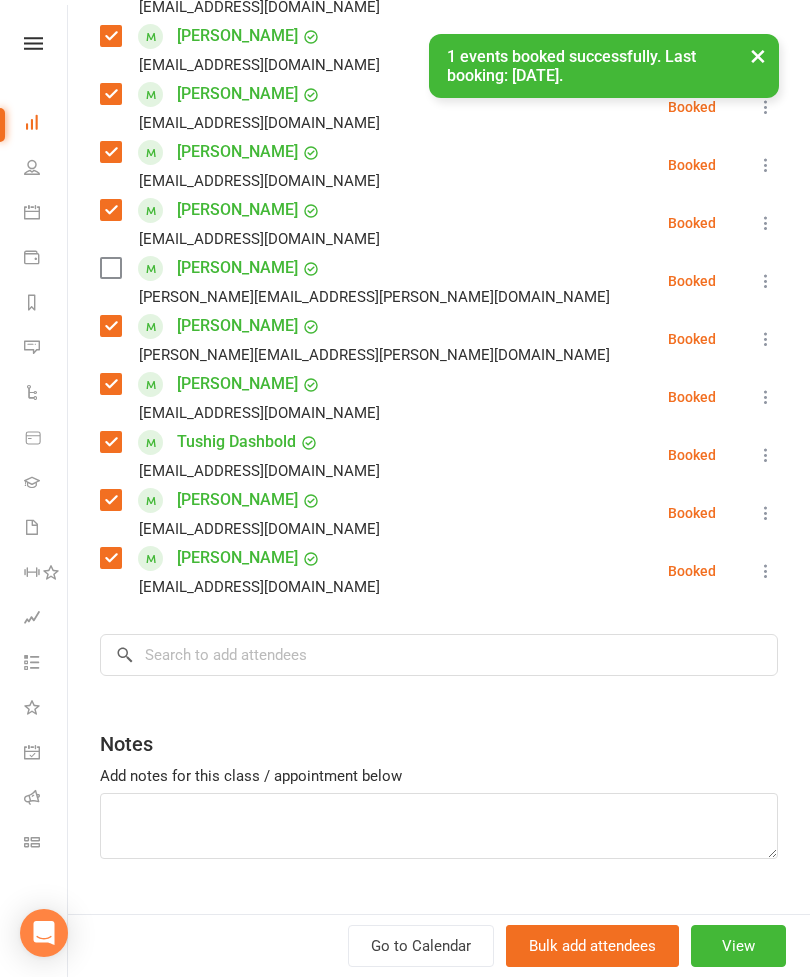 scroll, scrollTop: 599, scrollLeft: 0, axis: vertical 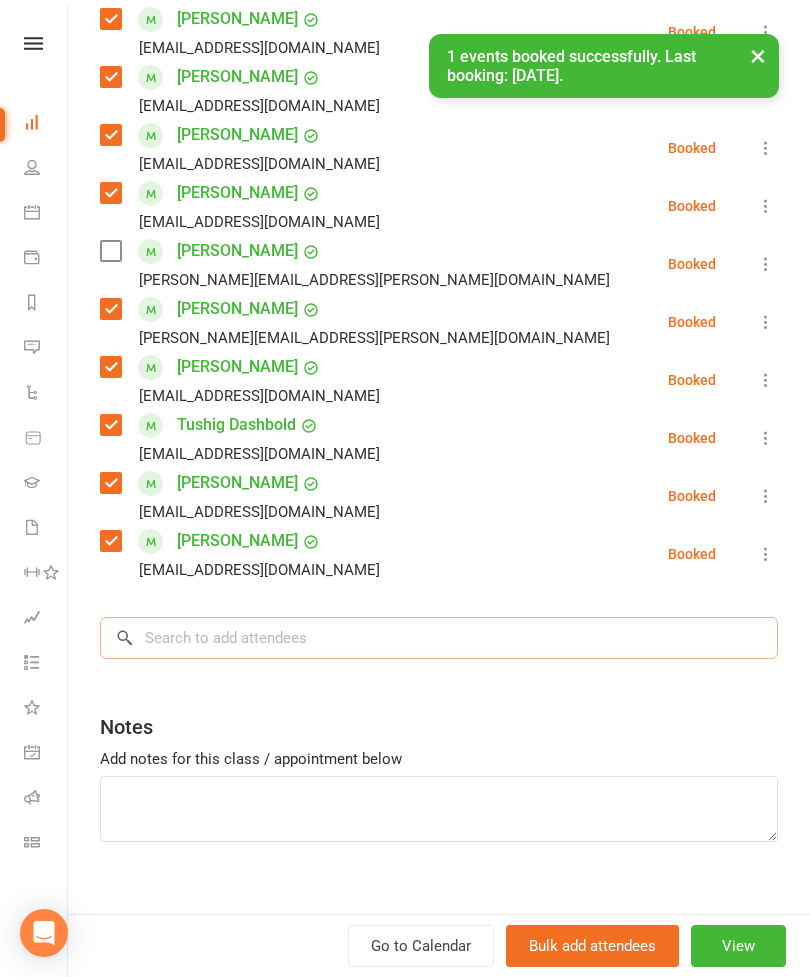 click at bounding box center (439, 638) 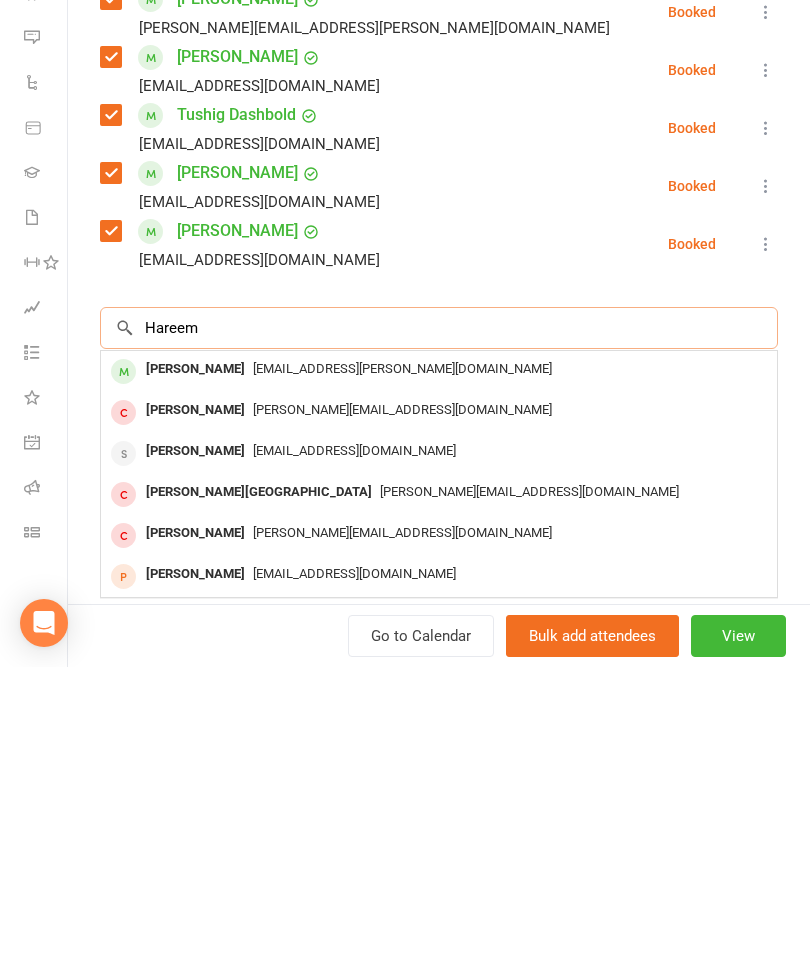 type on "Hareem" 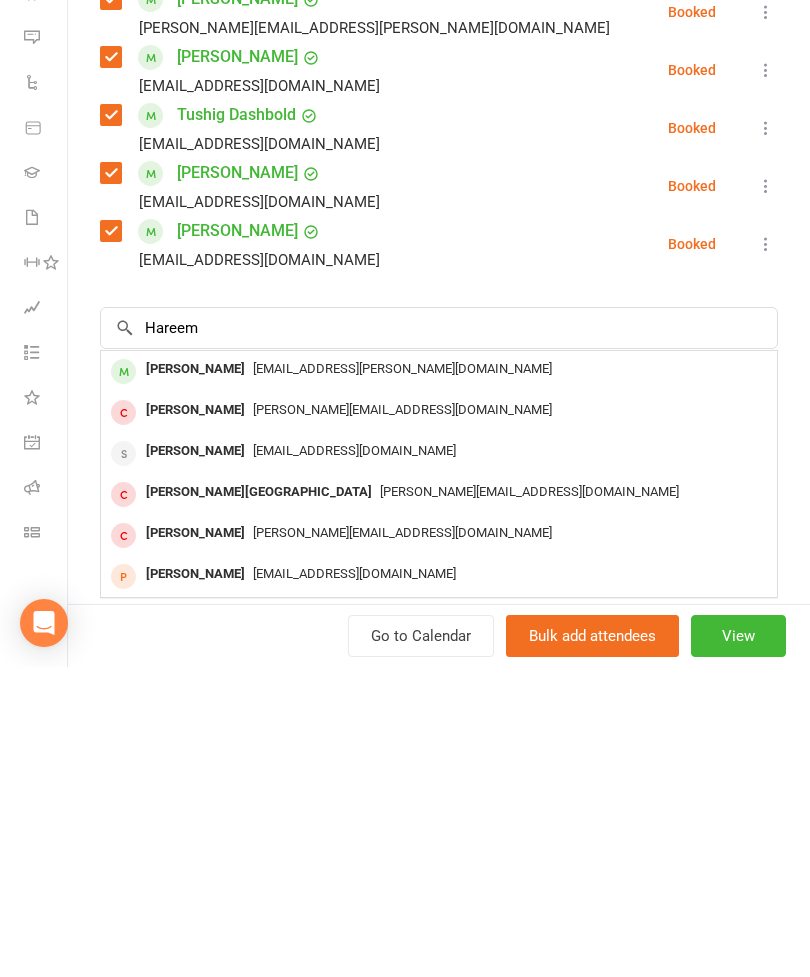 click on "[PERSON_NAME]" at bounding box center [195, 679] 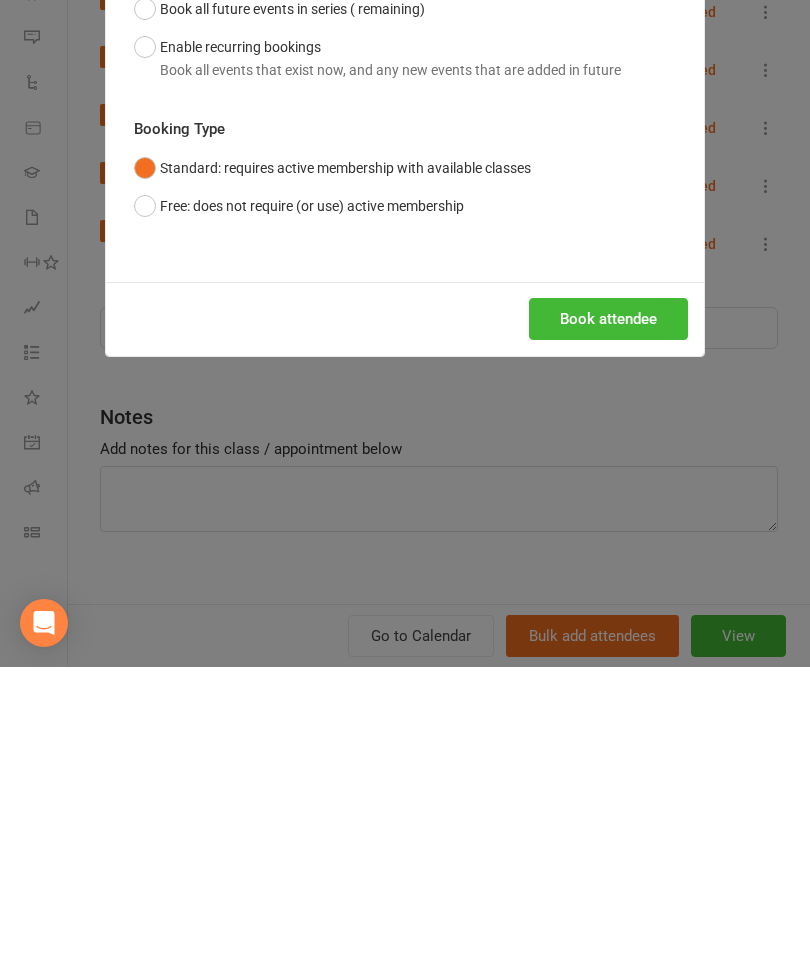 scroll, scrollTop: 812, scrollLeft: 0, axis: vertical 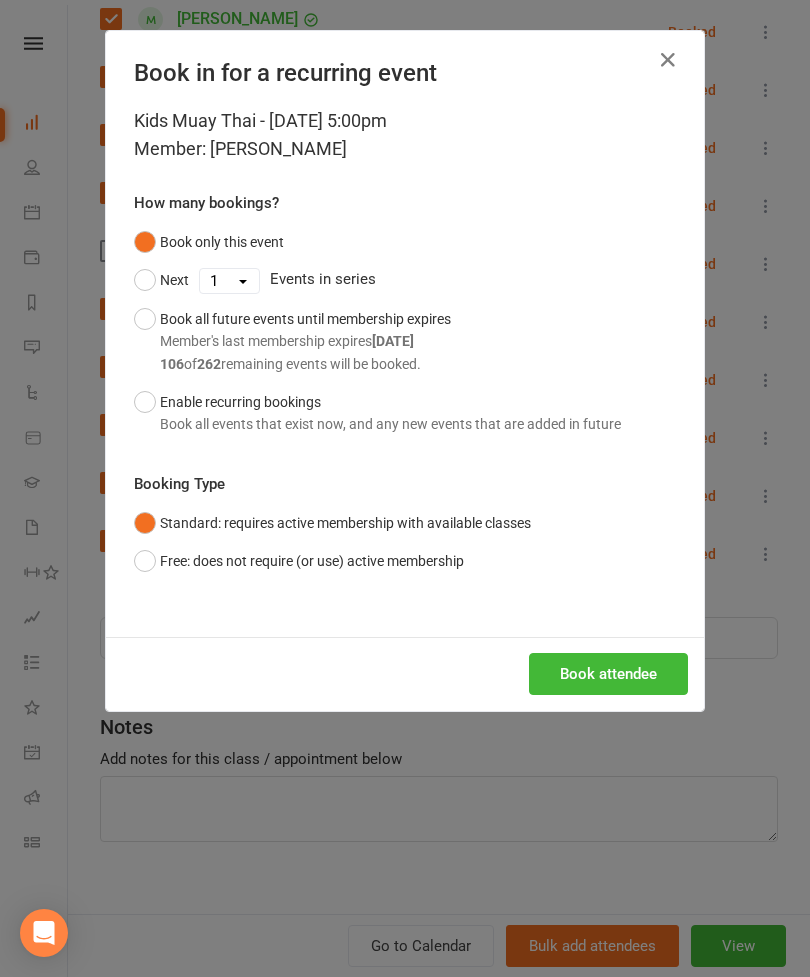 click on "Book attendee" at bounding box center (608, 674) 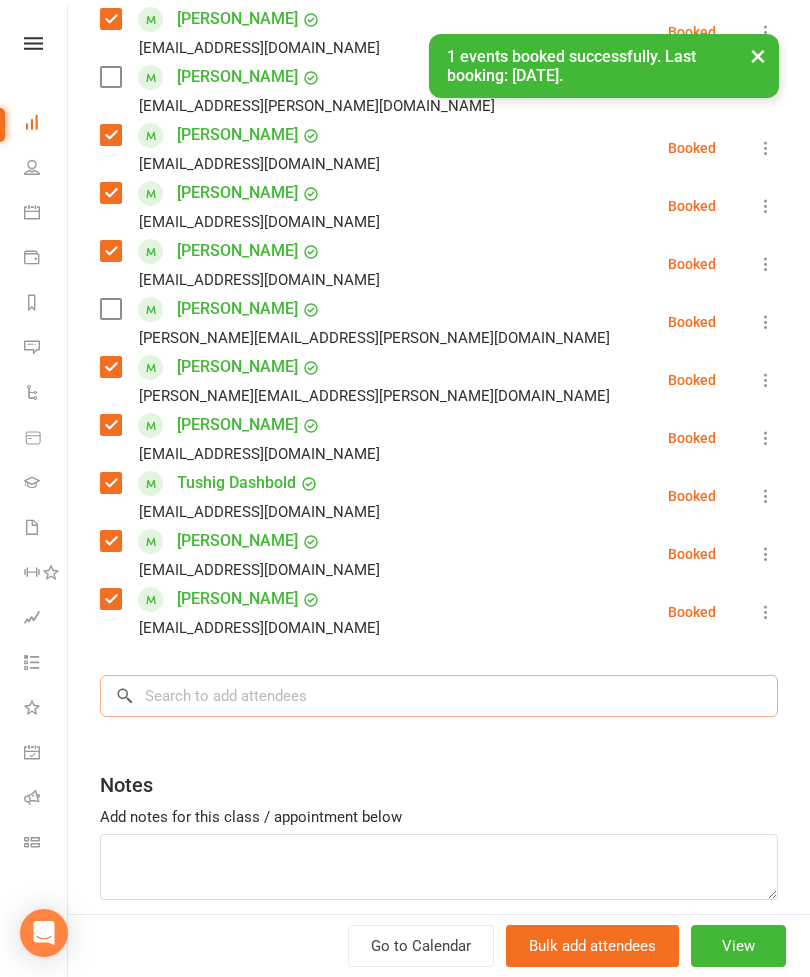 click at bounding box center [439, 696] 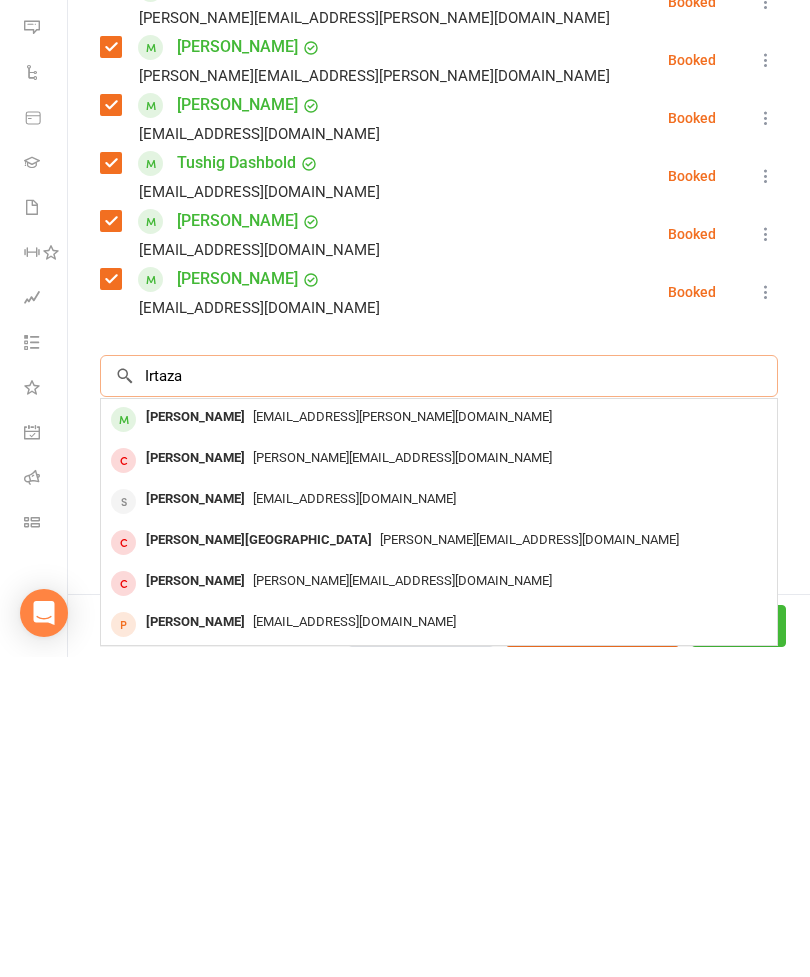 scroll, scrollTop: 860, scrollLeft: 0, axis: vertical 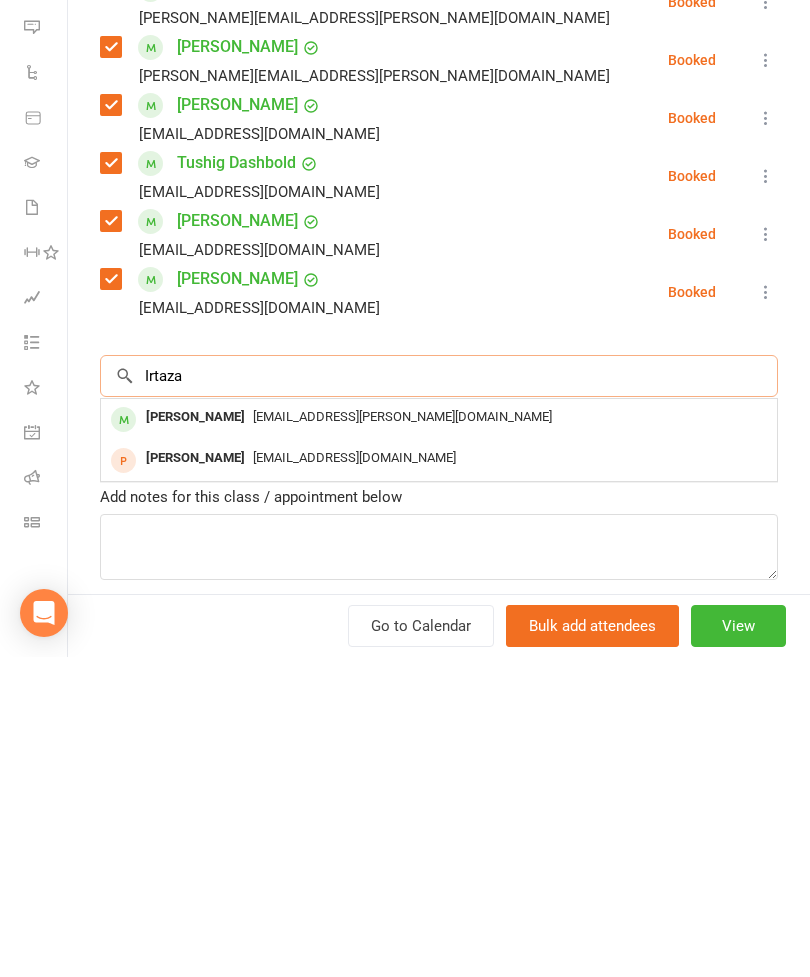 type on "Irtaza" 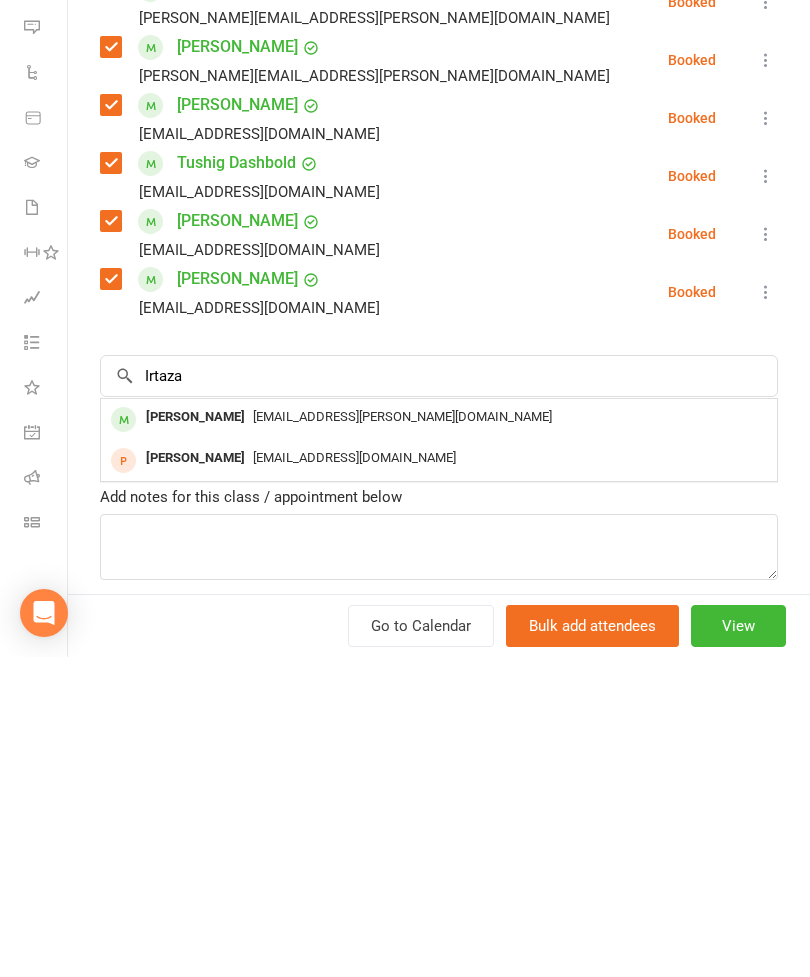 click on "[PERSON_NAME]" at bounding box center [195, 737] 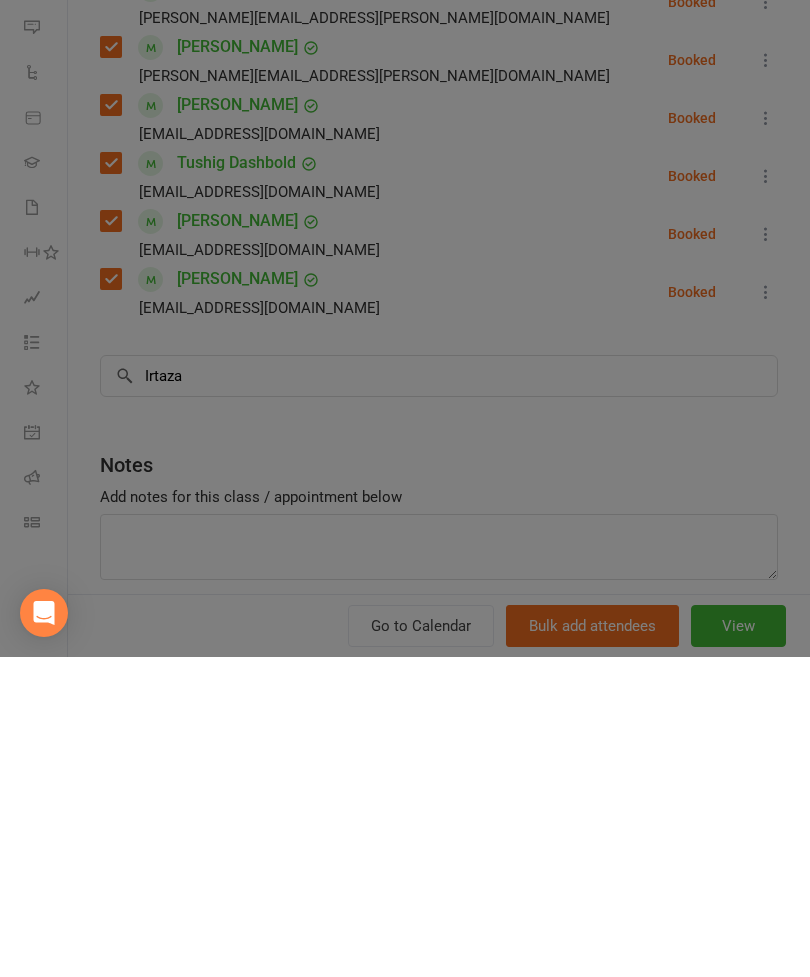 type 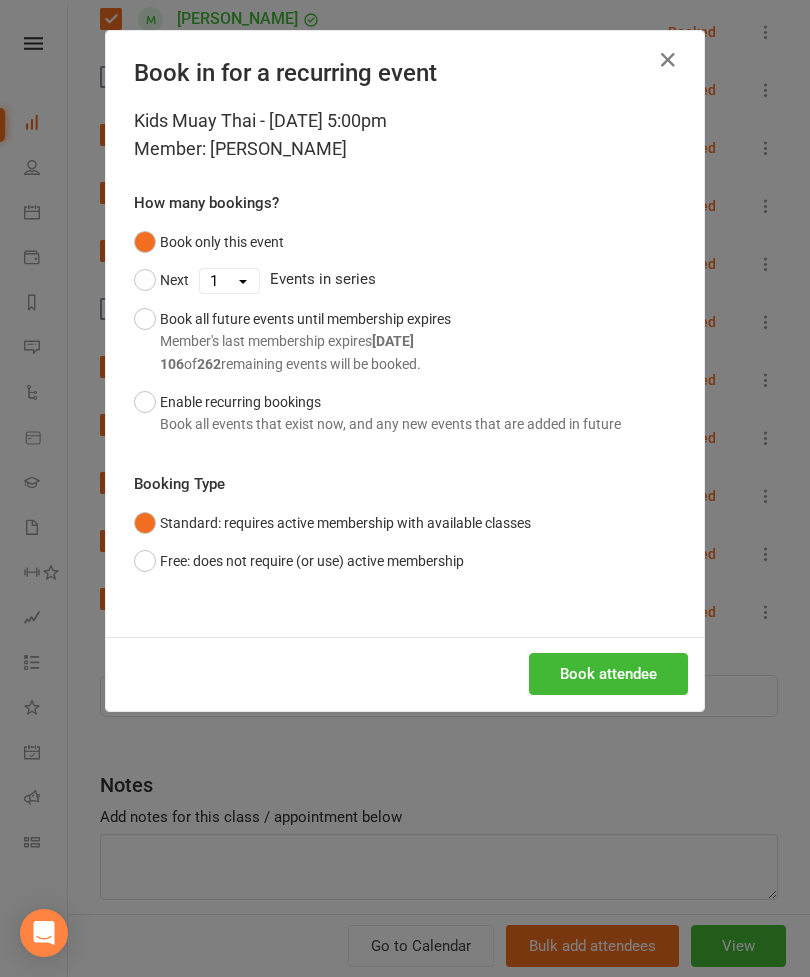 click on "Book attendee" at bounding box center (405, 674) 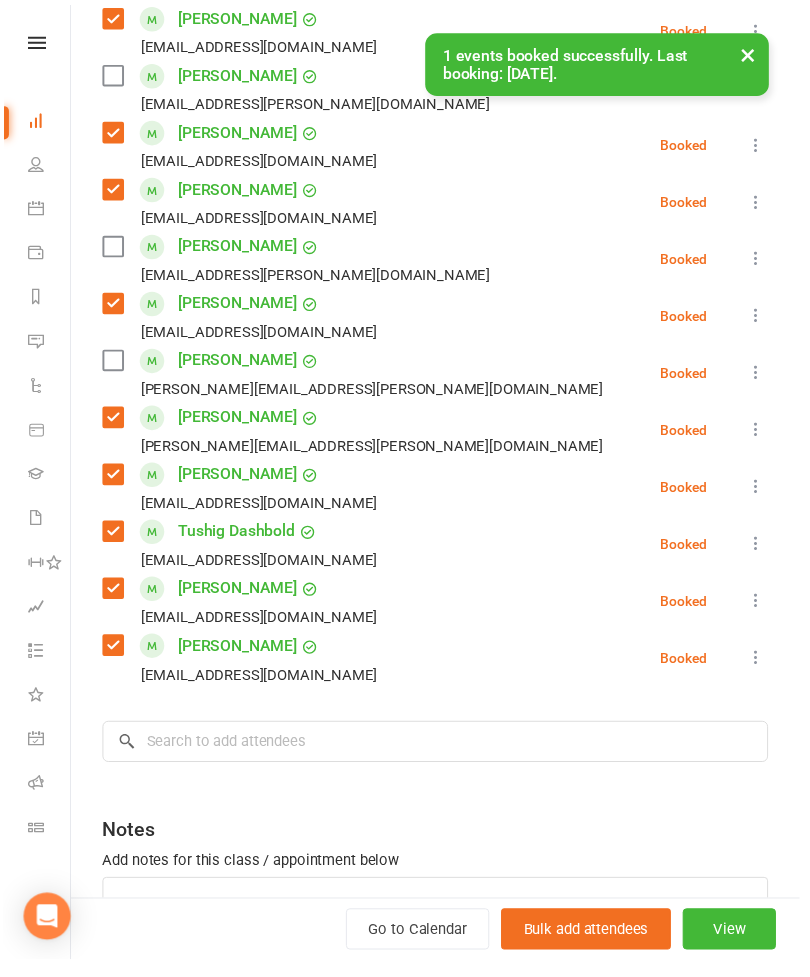 scroll, scrollTop: 1341, scrollLeft: 0, axis: vertical 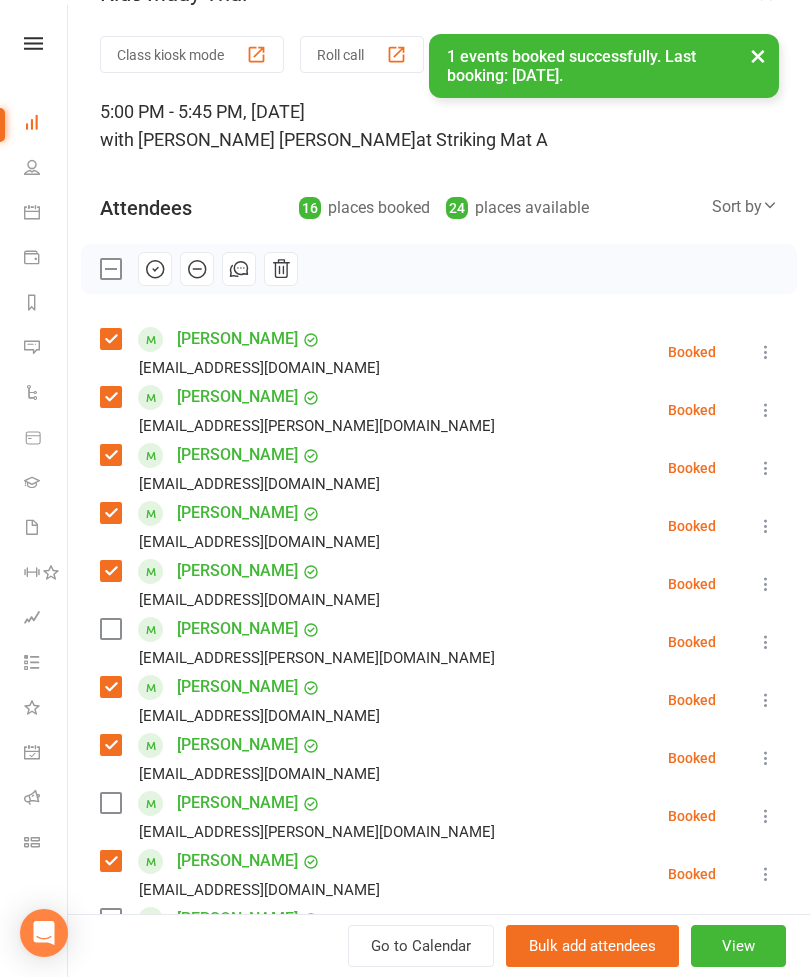 click at bounding box center (110, 269) 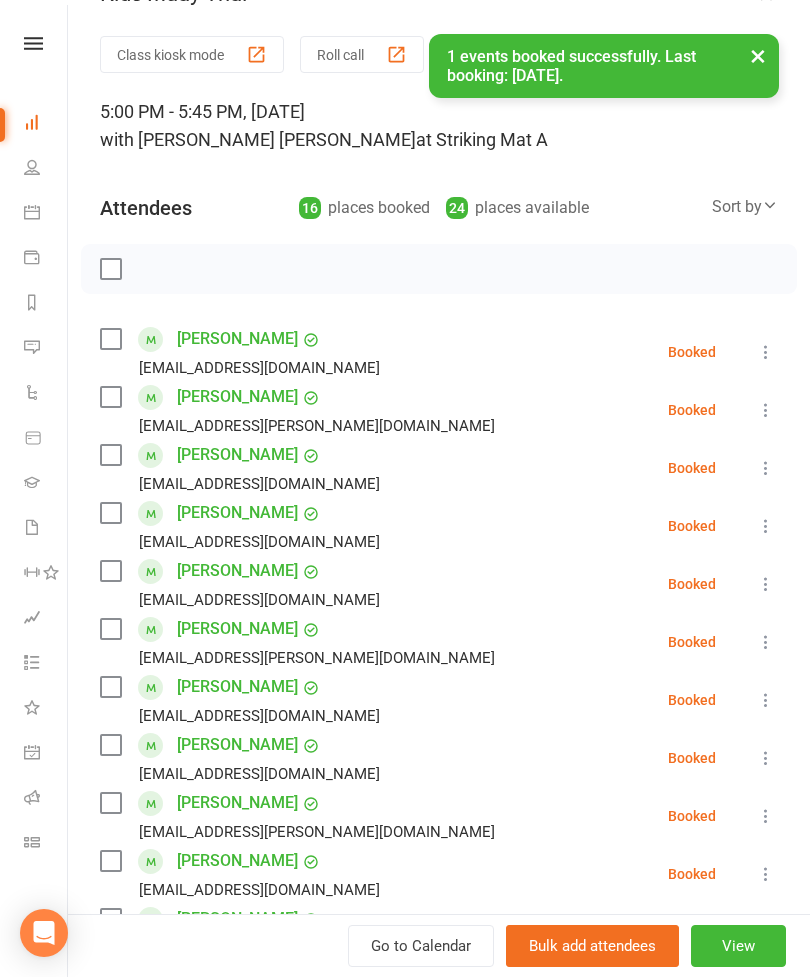 click at bounding box center (110, 269) 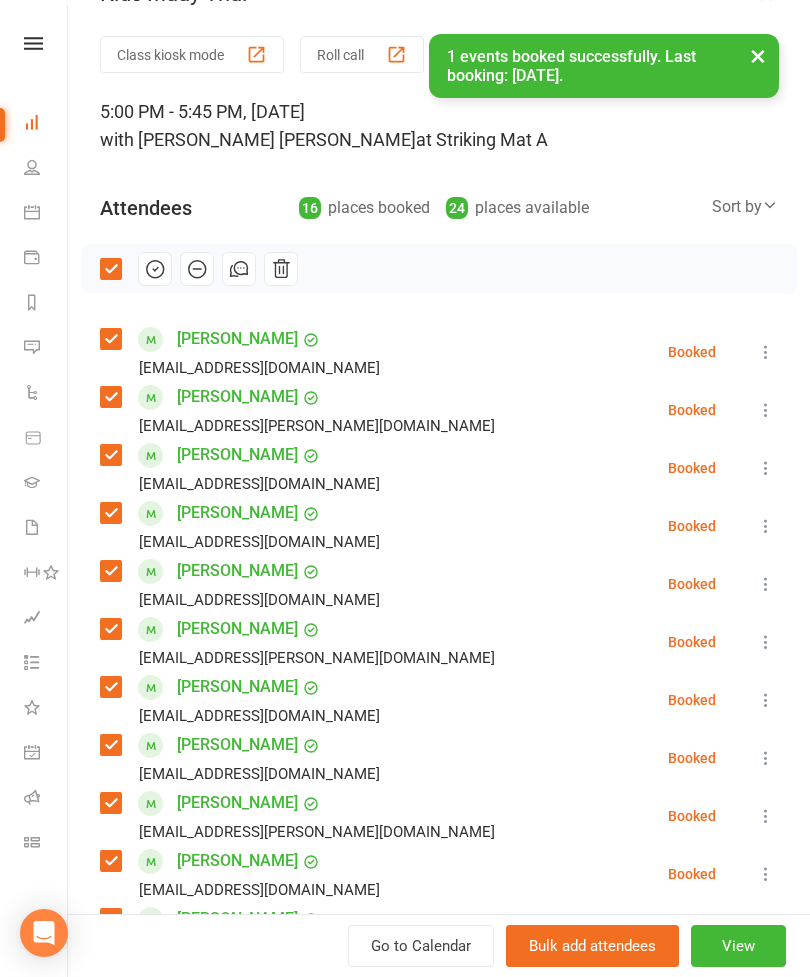 click 